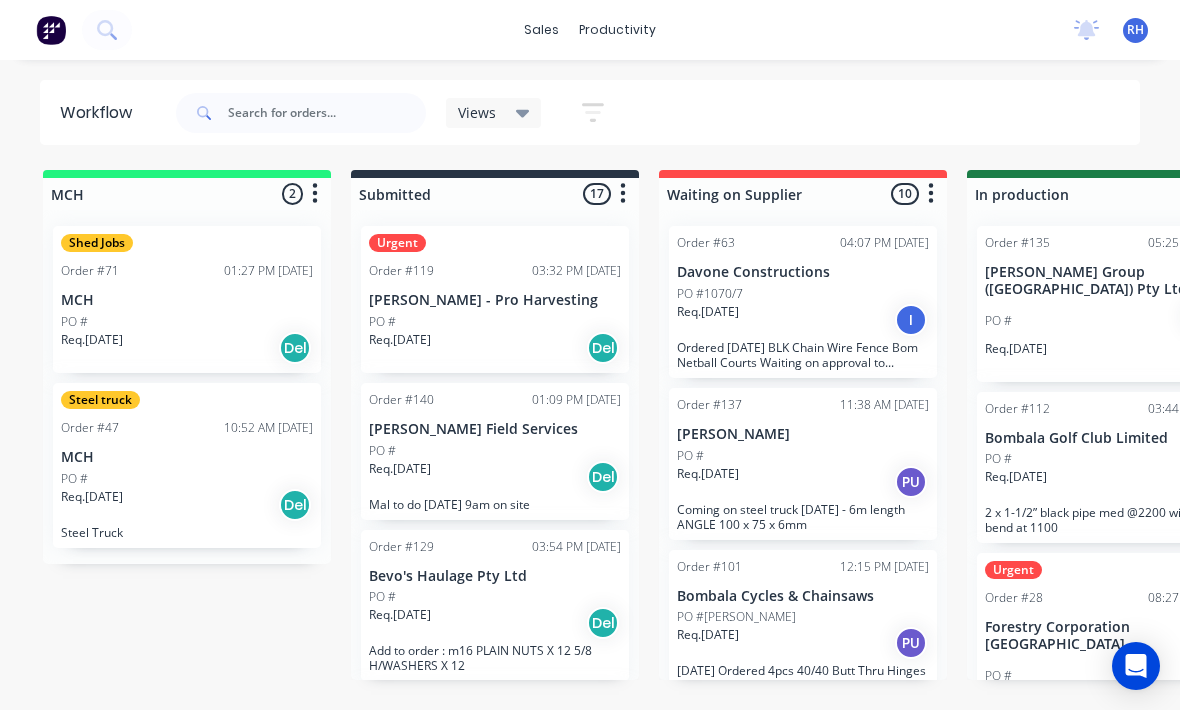 scroll, scrollTop: 42, scrollLeft: -54, axis: both 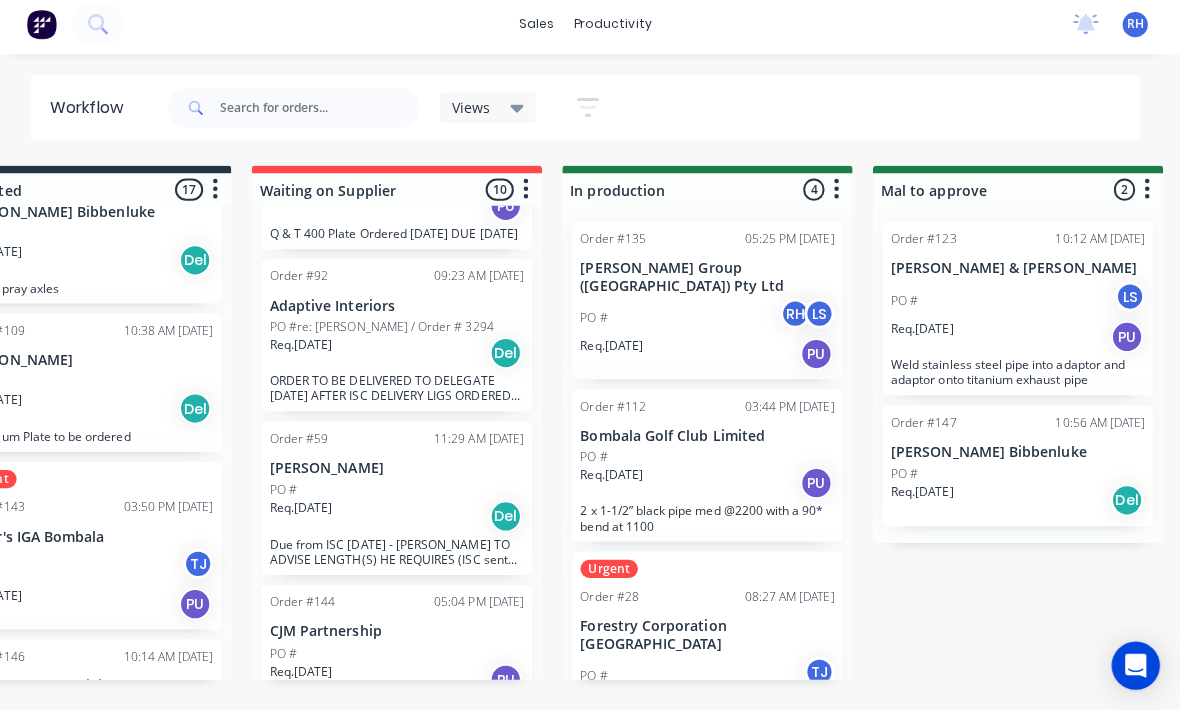 click on "Req. 10/07/25 PU" at bounding box center [711, 357] 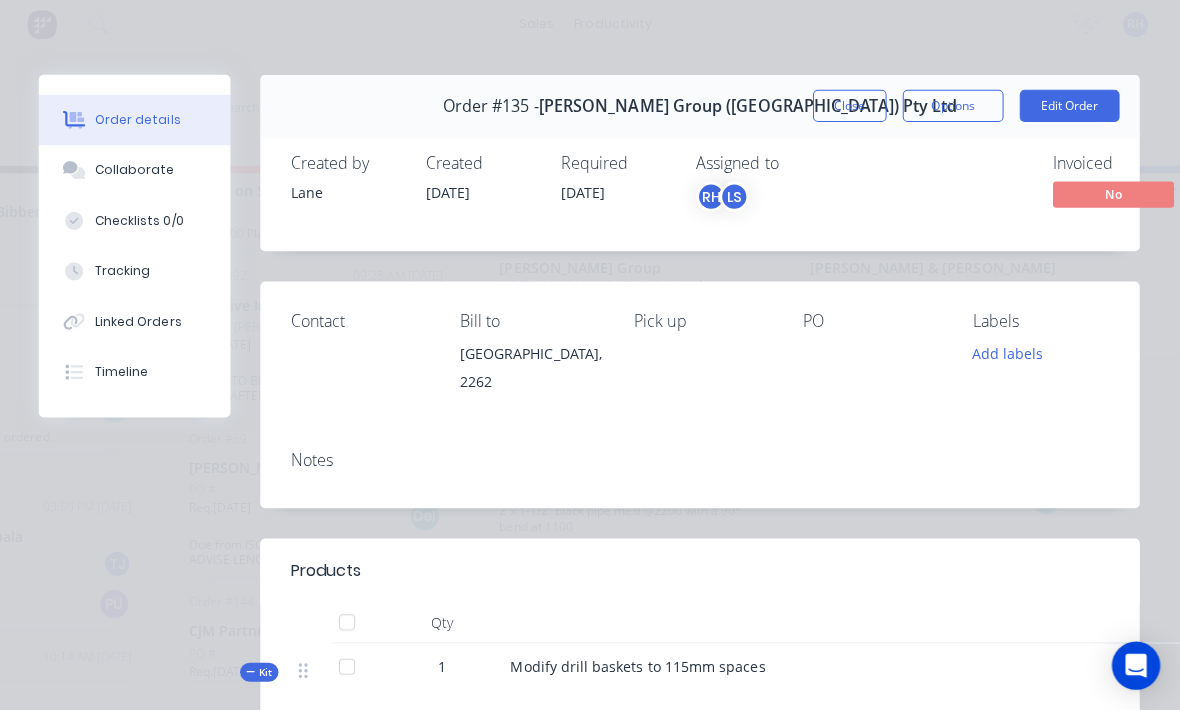 scroll, scrollTop: 36, scrollLeft: 537, axis: both 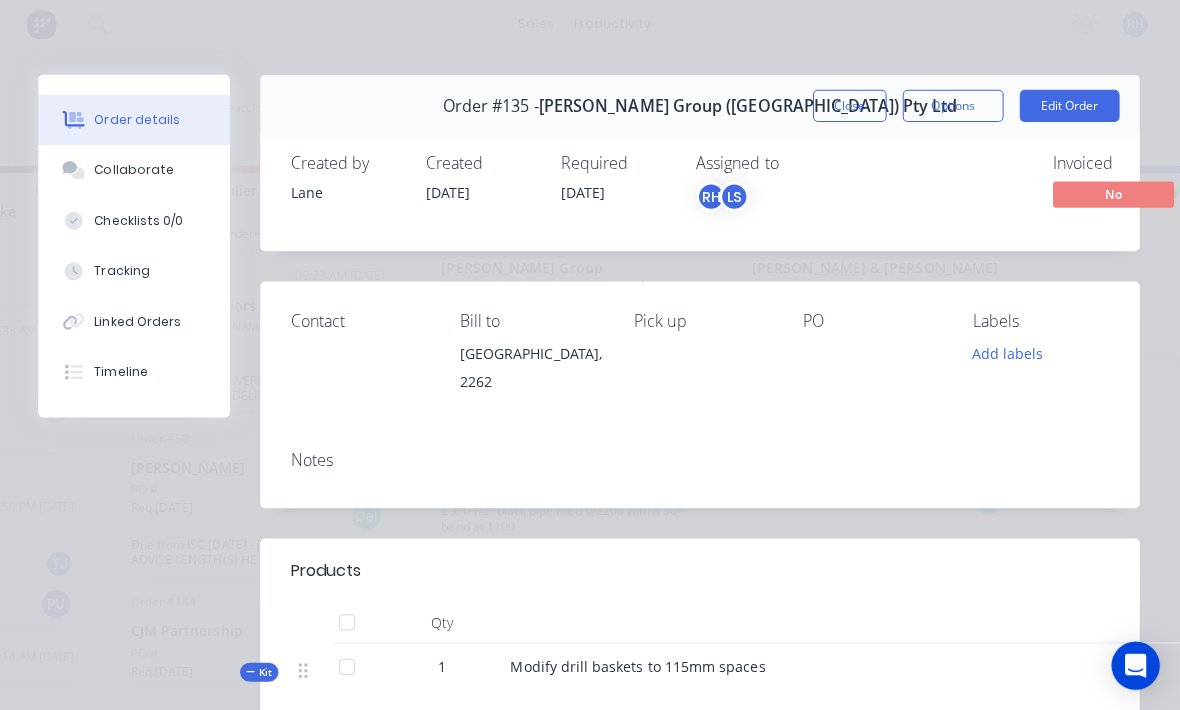 click on "Linked Orders" at bounding box center (143, 325) 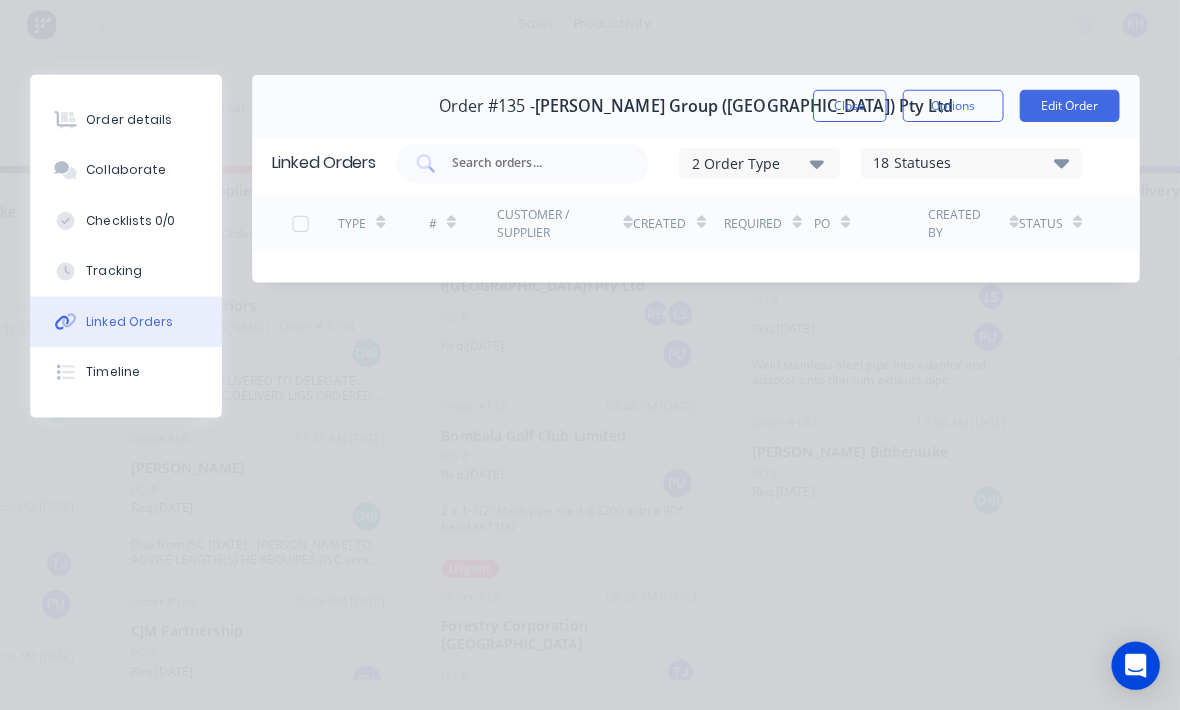 click on "Tracking" at bounding box center (135, 275) 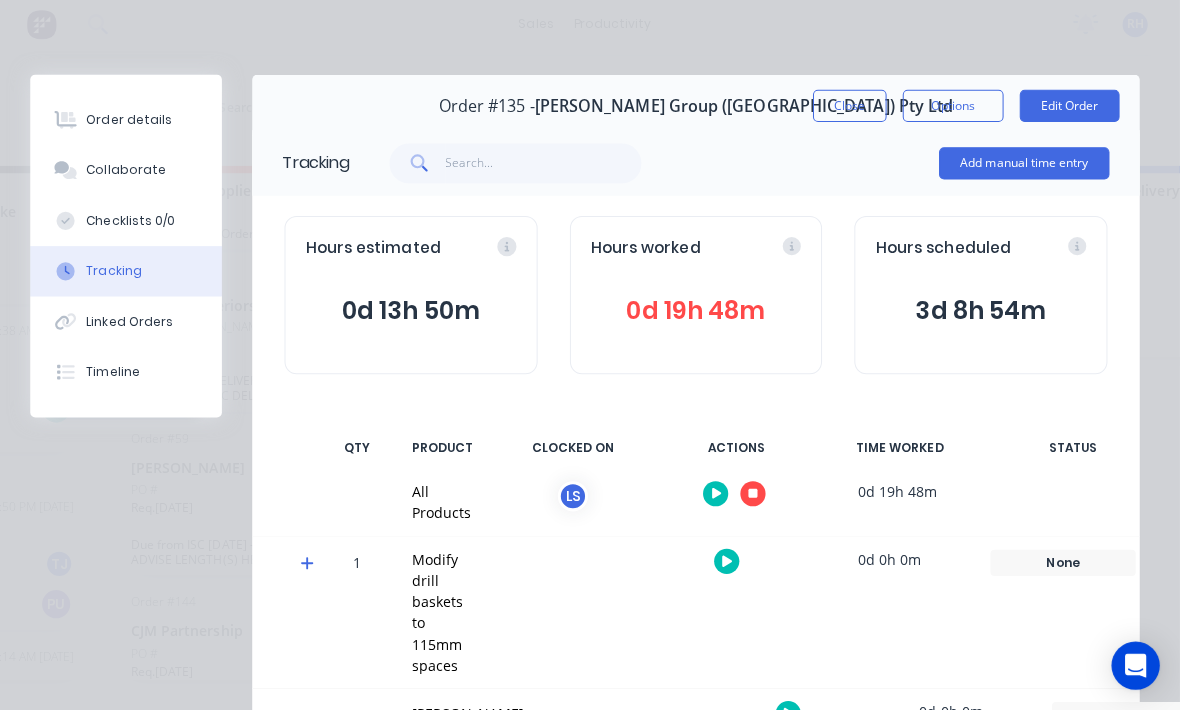 click on "Add manual time entry" at bounding box center (1025, 168) 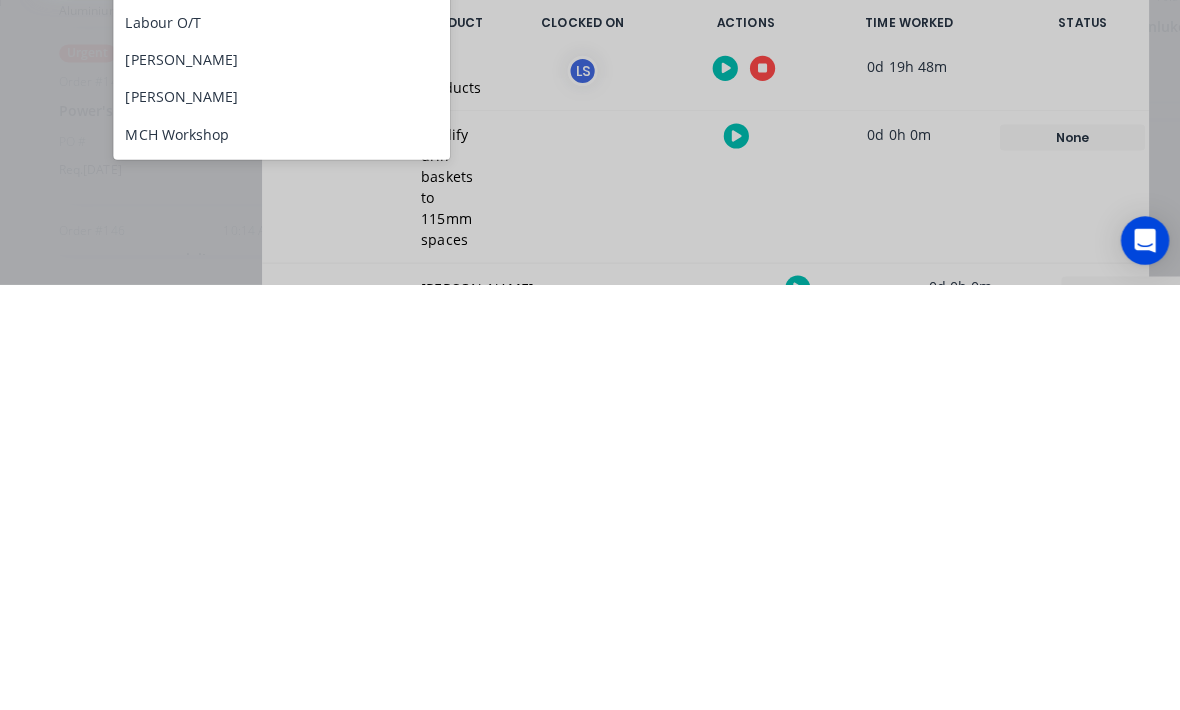 scroll, scrollTop: 36, scrollLeft: 308, axis: both 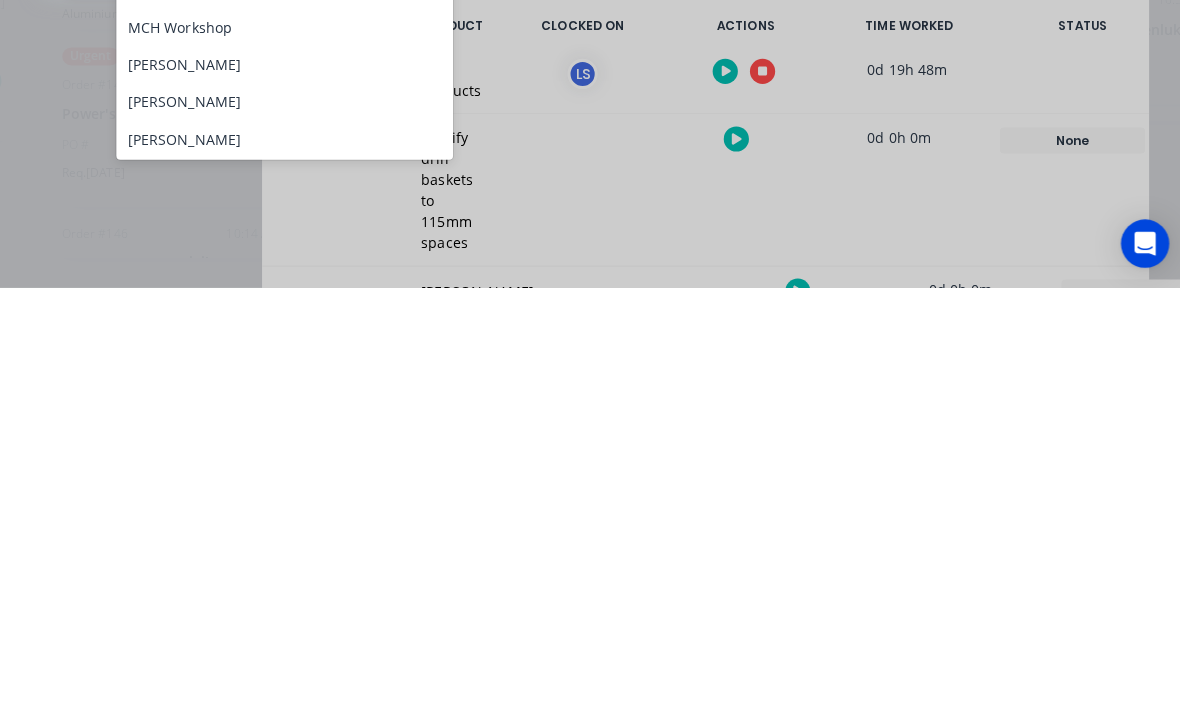 click on "[PERSON_NAME]" at bounding box center (282, 488) 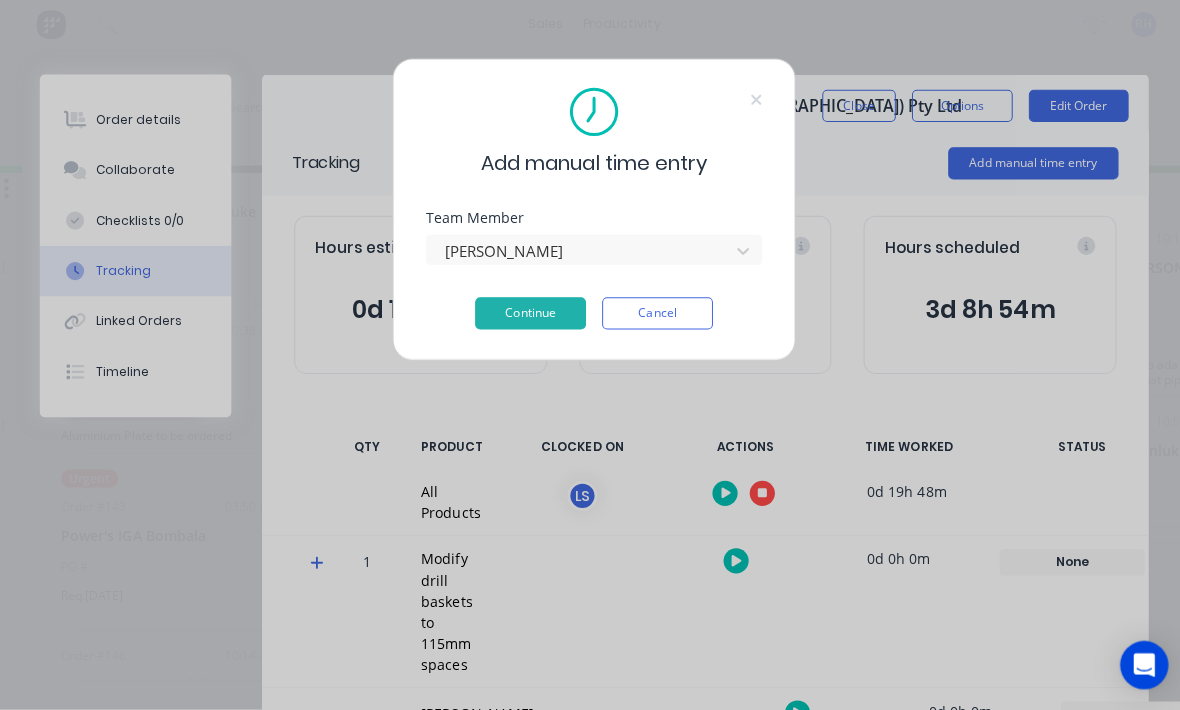 click on "Continue" at bounding box center [527, 317] 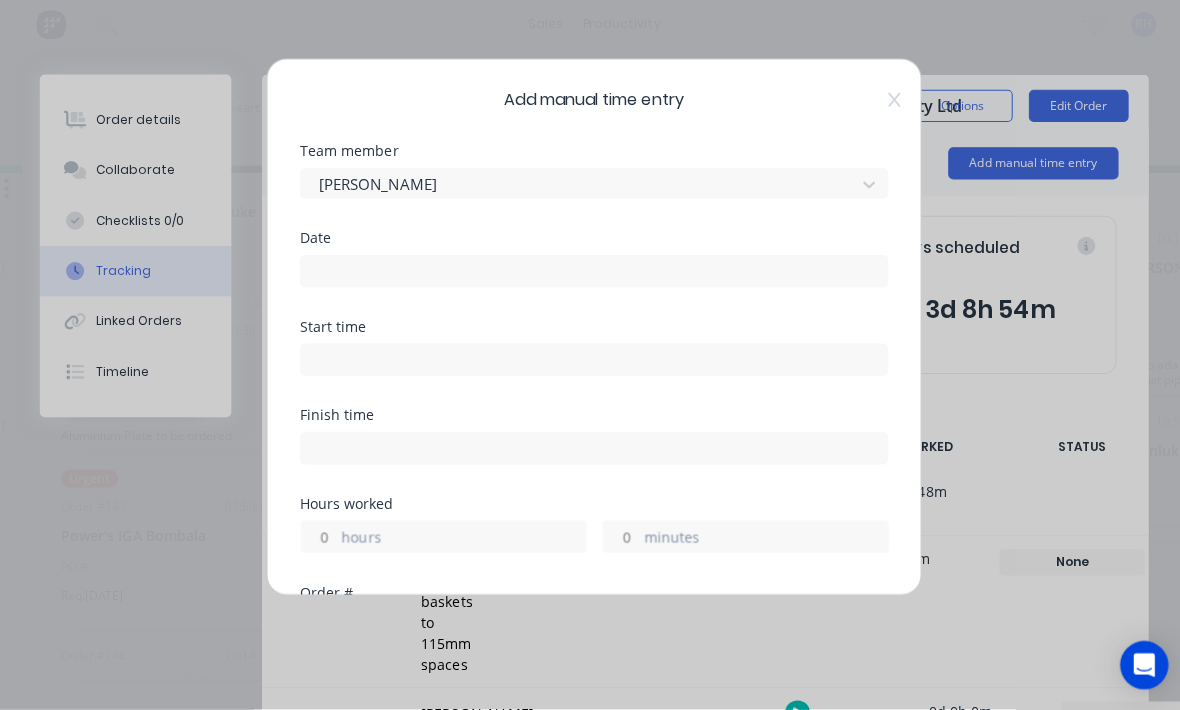 click at bounding box center [590, 275] 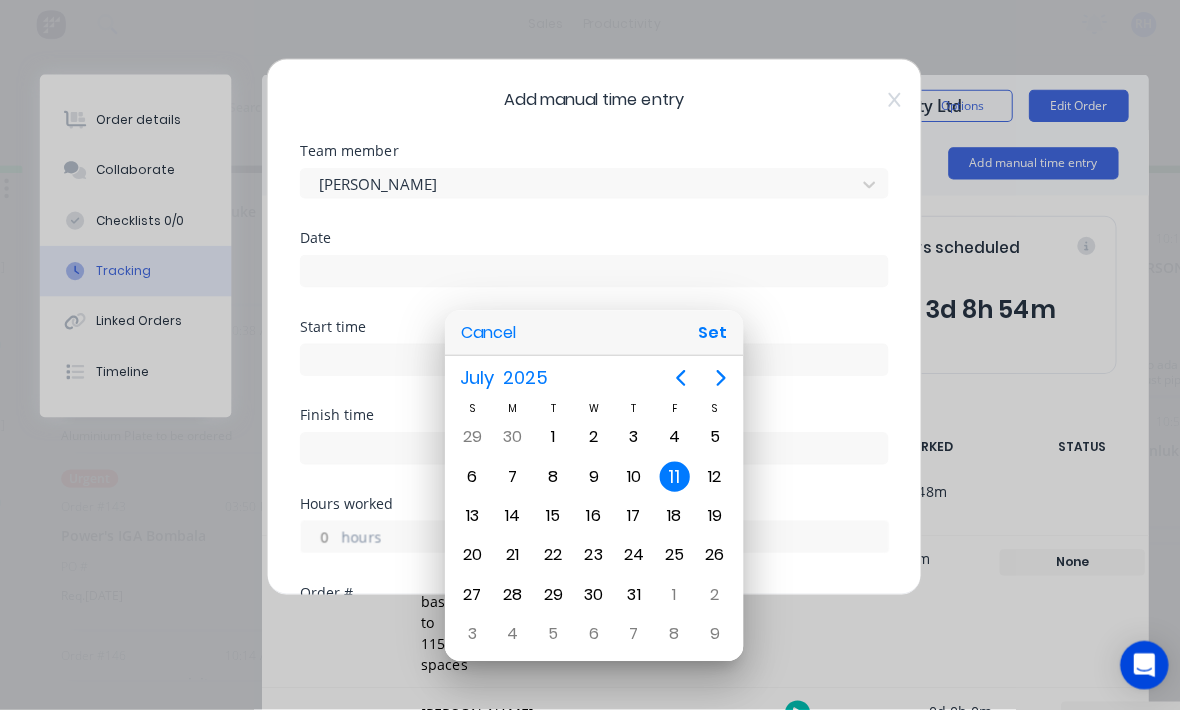 click on "Set" at bounding box center (707, 336) 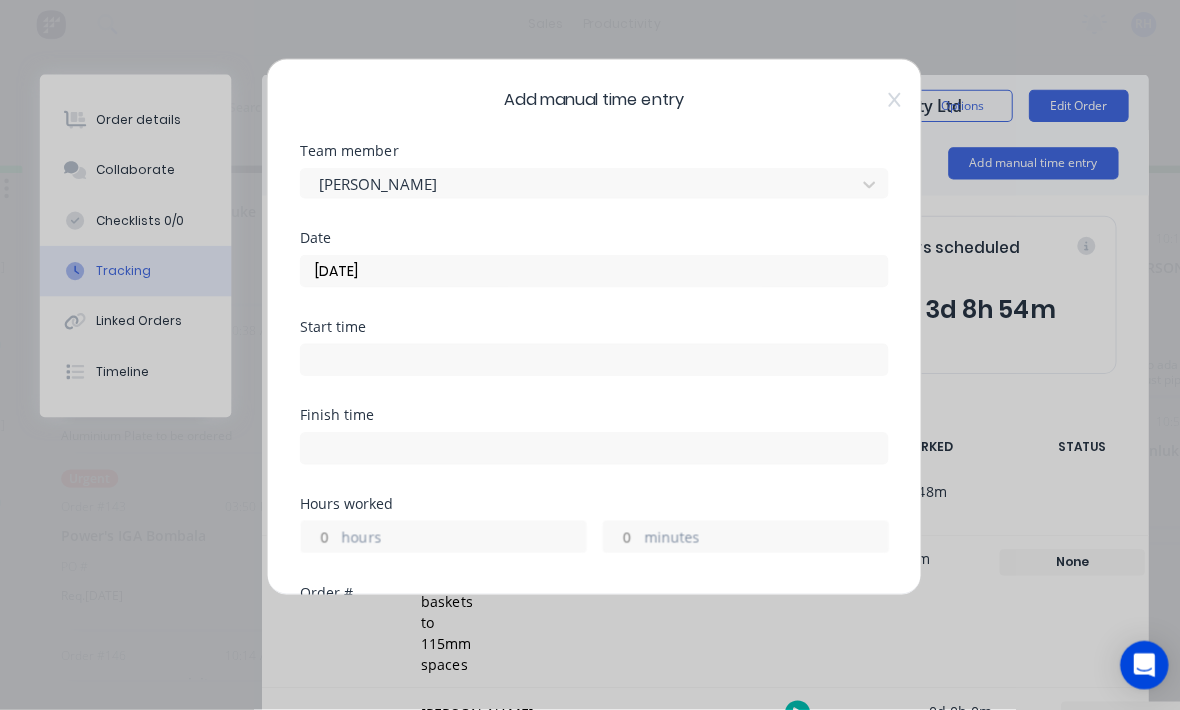 click at bounding box center [590, 363] 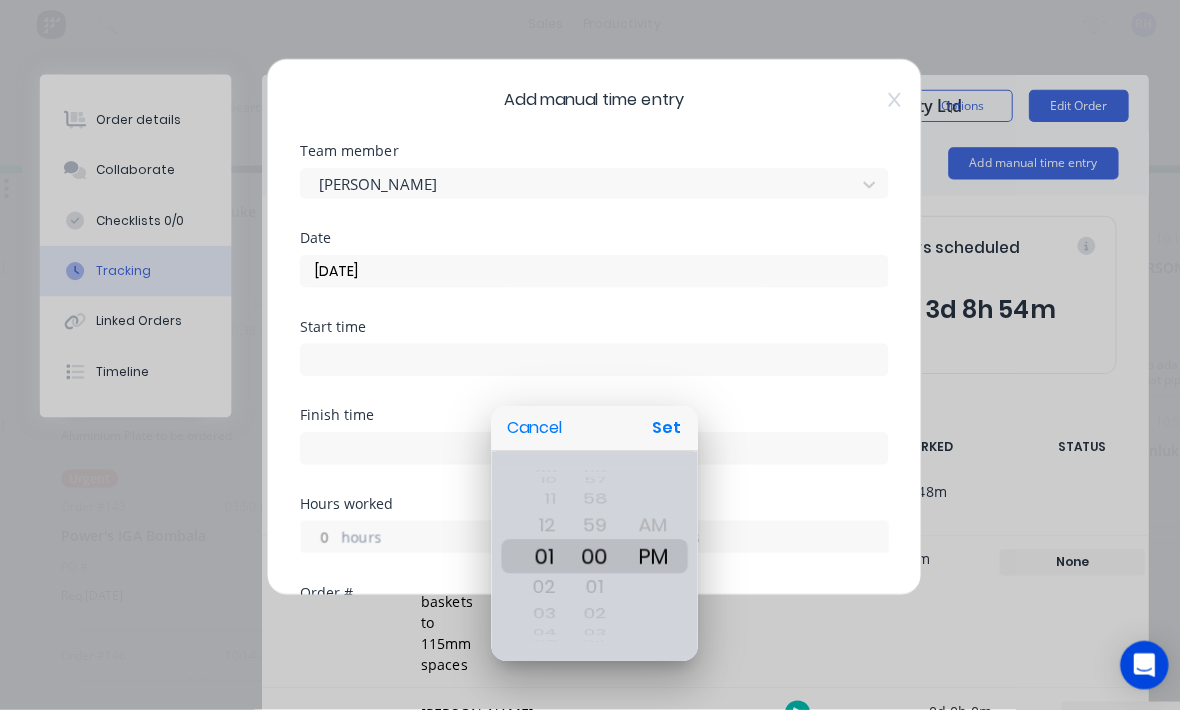 click on "Set" at bounding box center (662, 431) 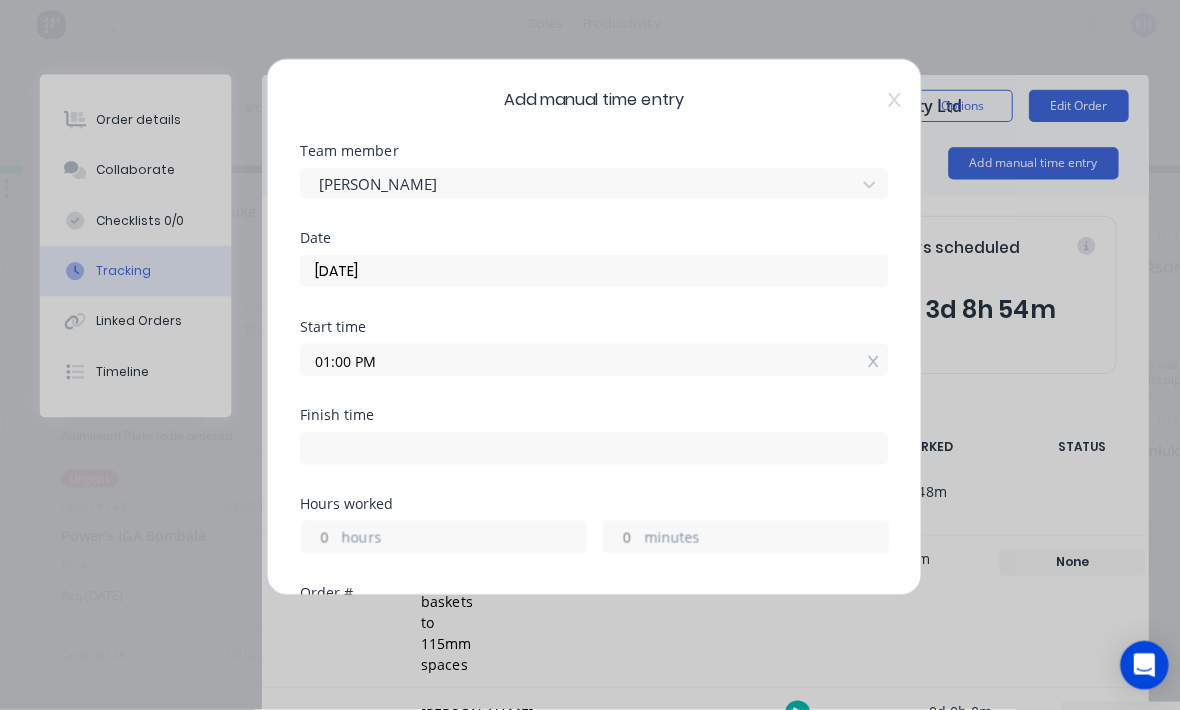 click on "hours" at bounding box center (460, 541) 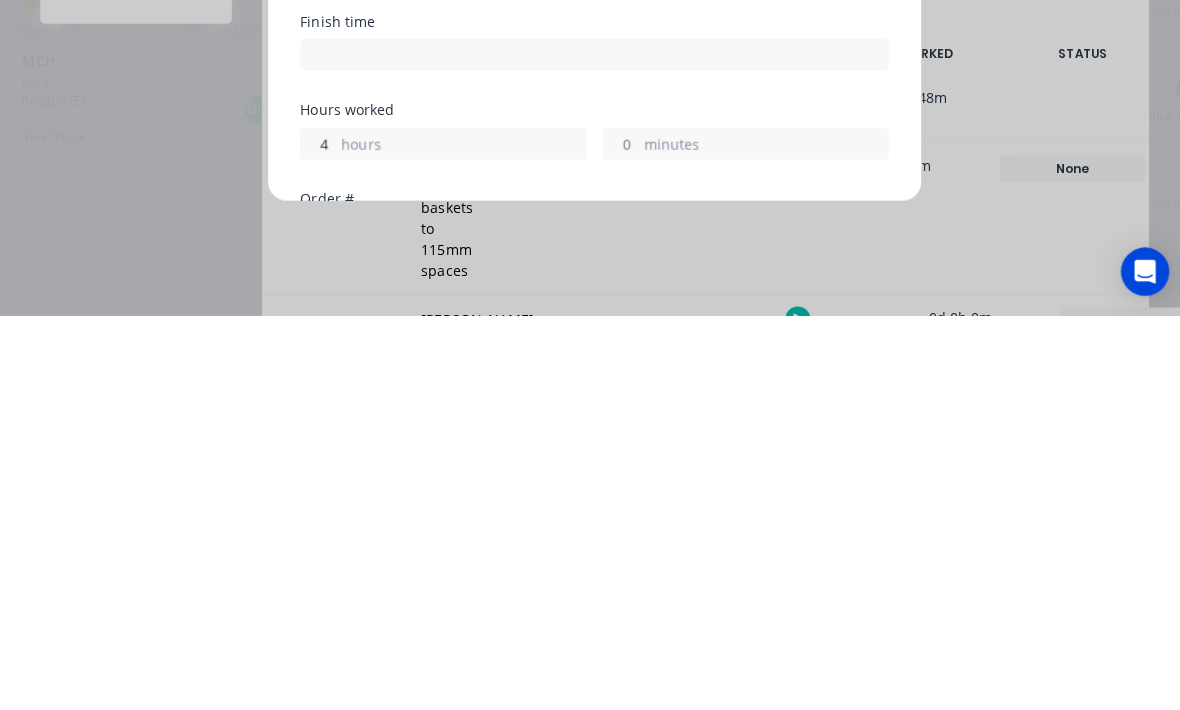 type on "4" 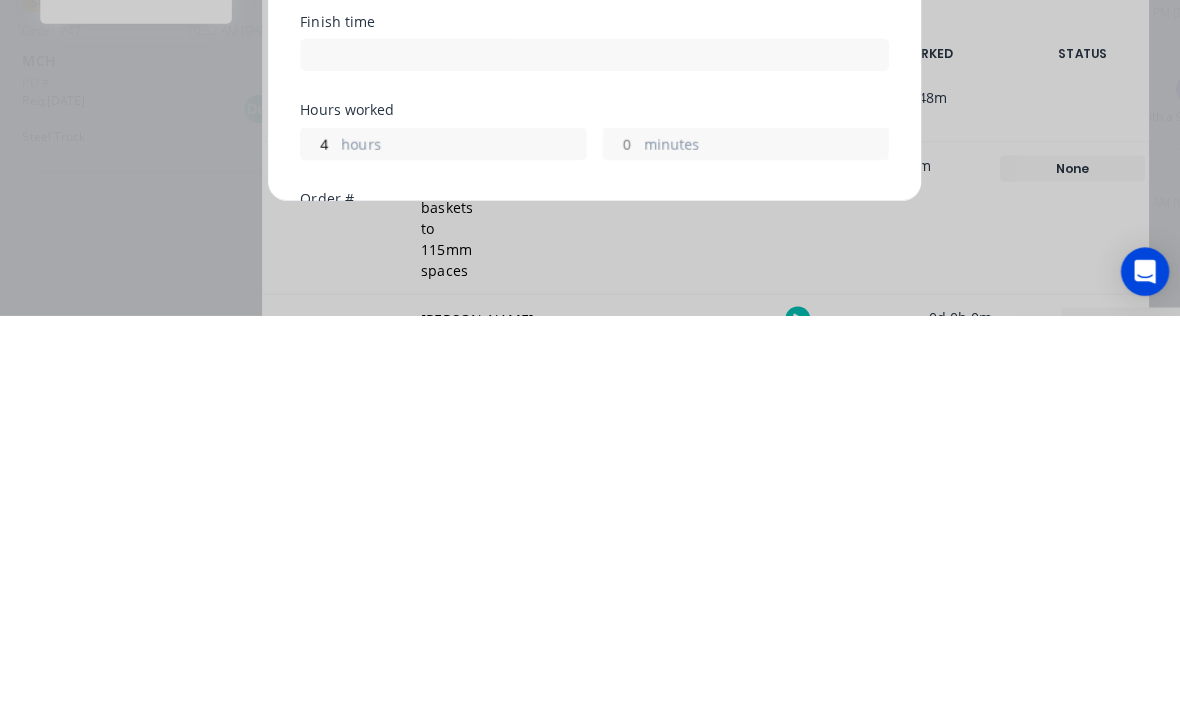 click on "minutes" at bounding box center [760, 541] 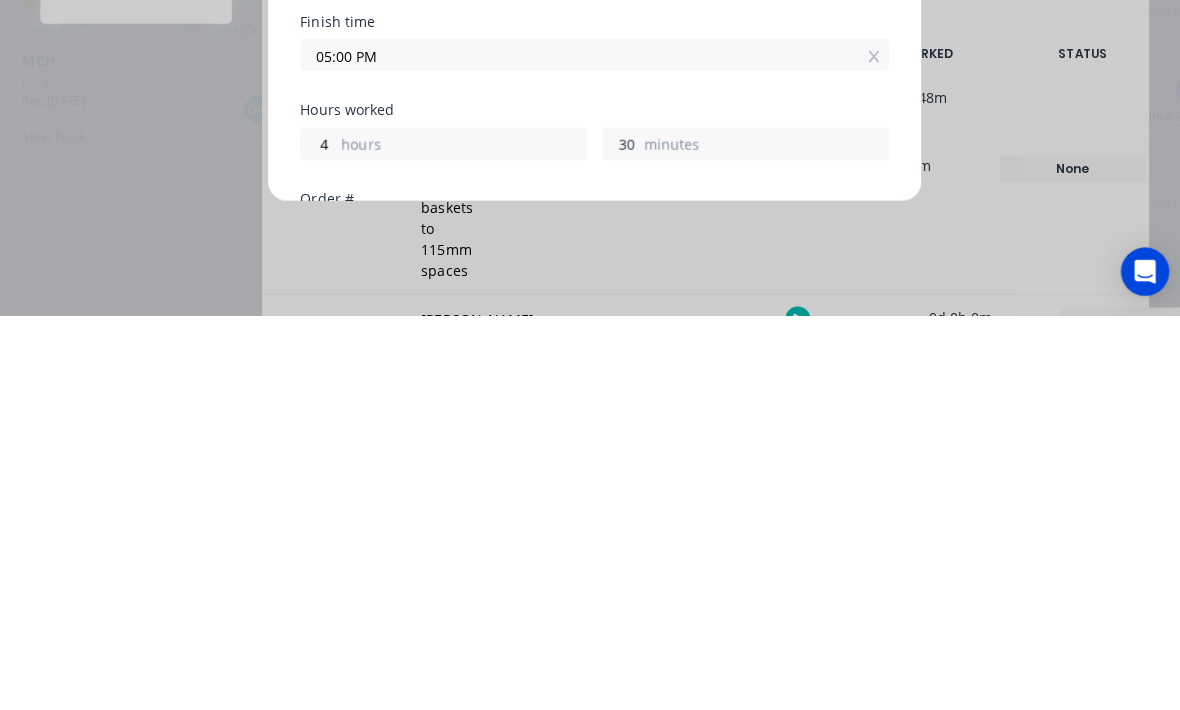 type on "30" 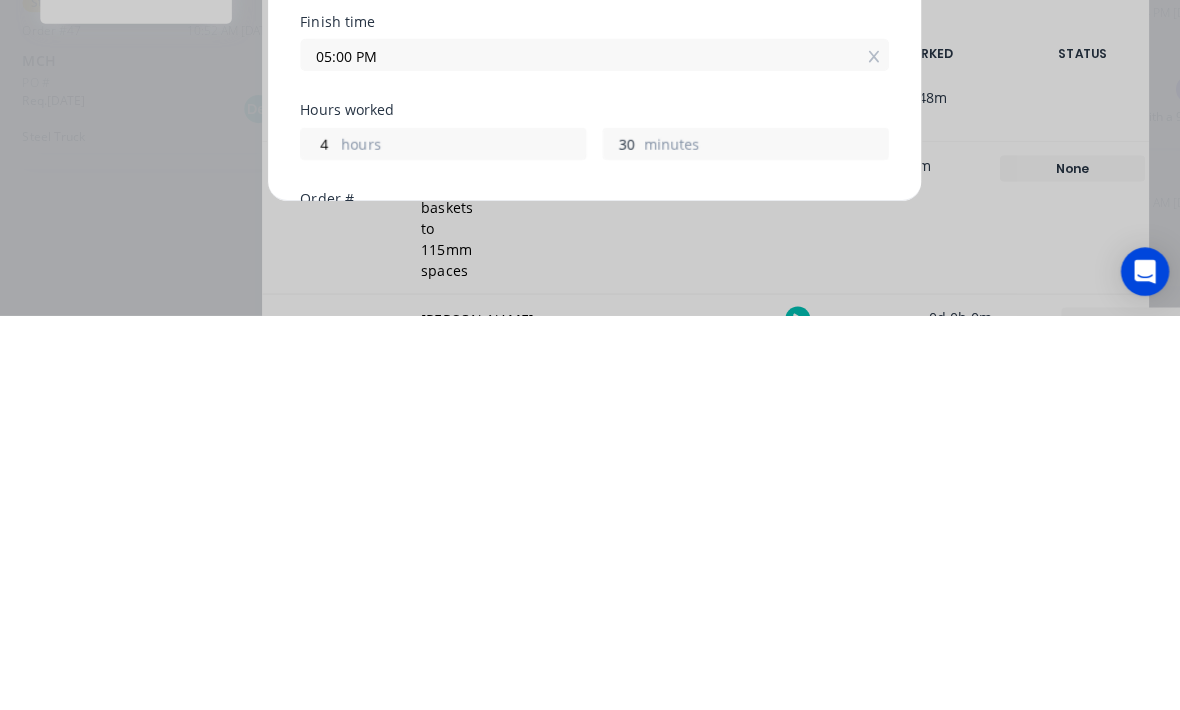 click on "Add manual time entry" at bounding box center (542, 1091) 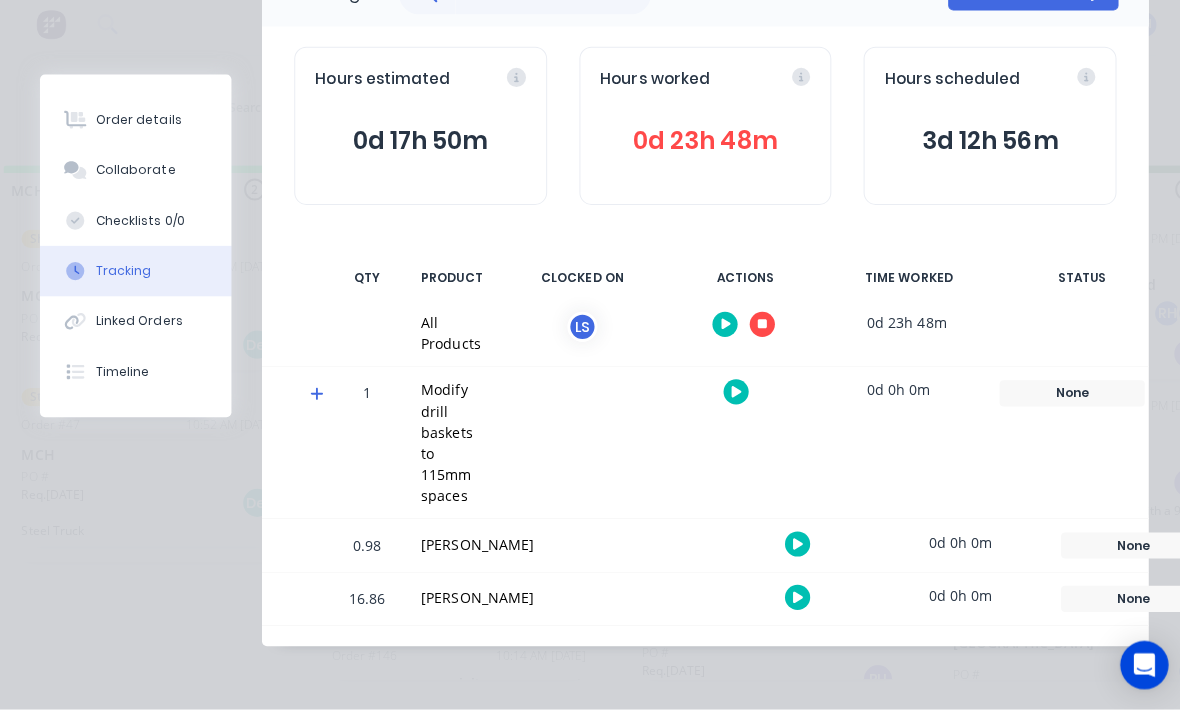 scroll, scrollTop: 201, scrollLeft: 0, axis: vertical 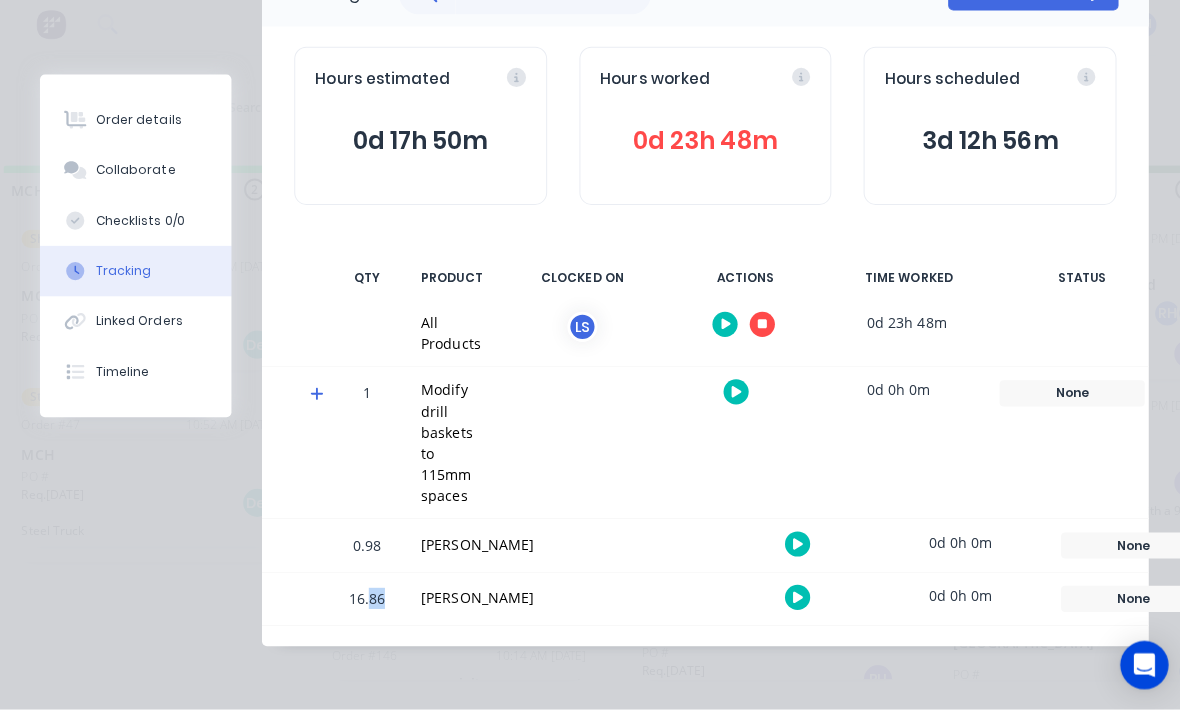 click on "Order details" at bounding box center [138, 125] 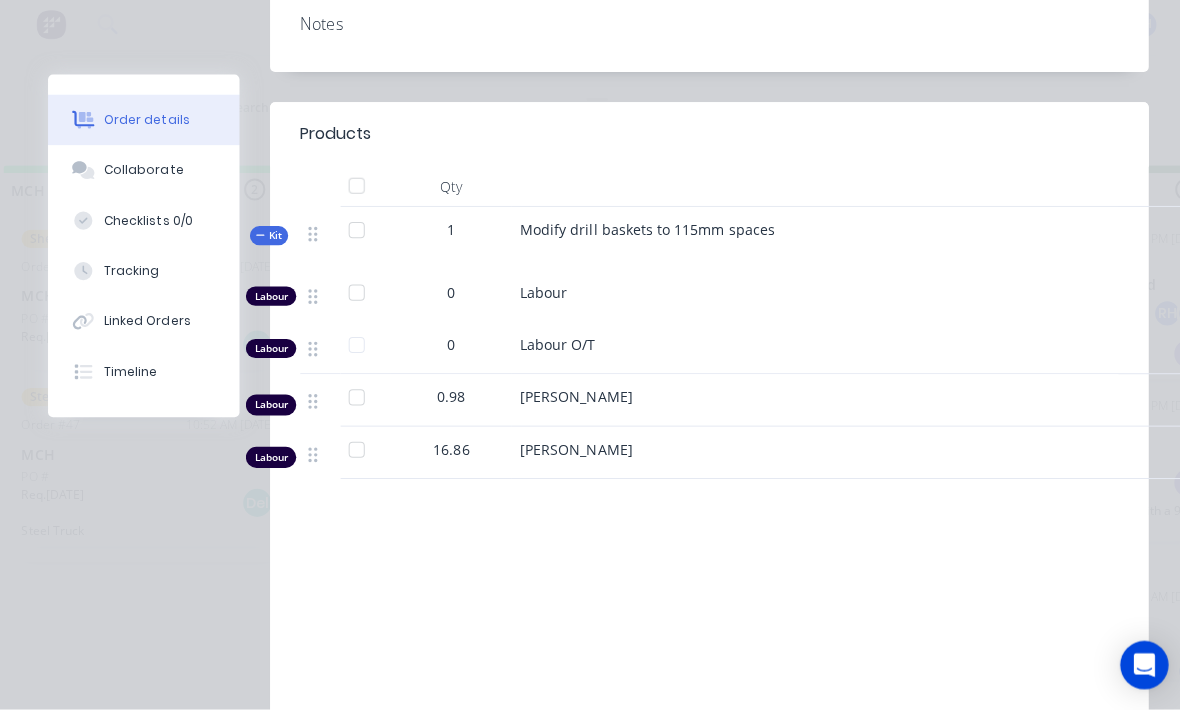 scroll, scrollTop: 435, scrollLeft: 0, axis: vertical 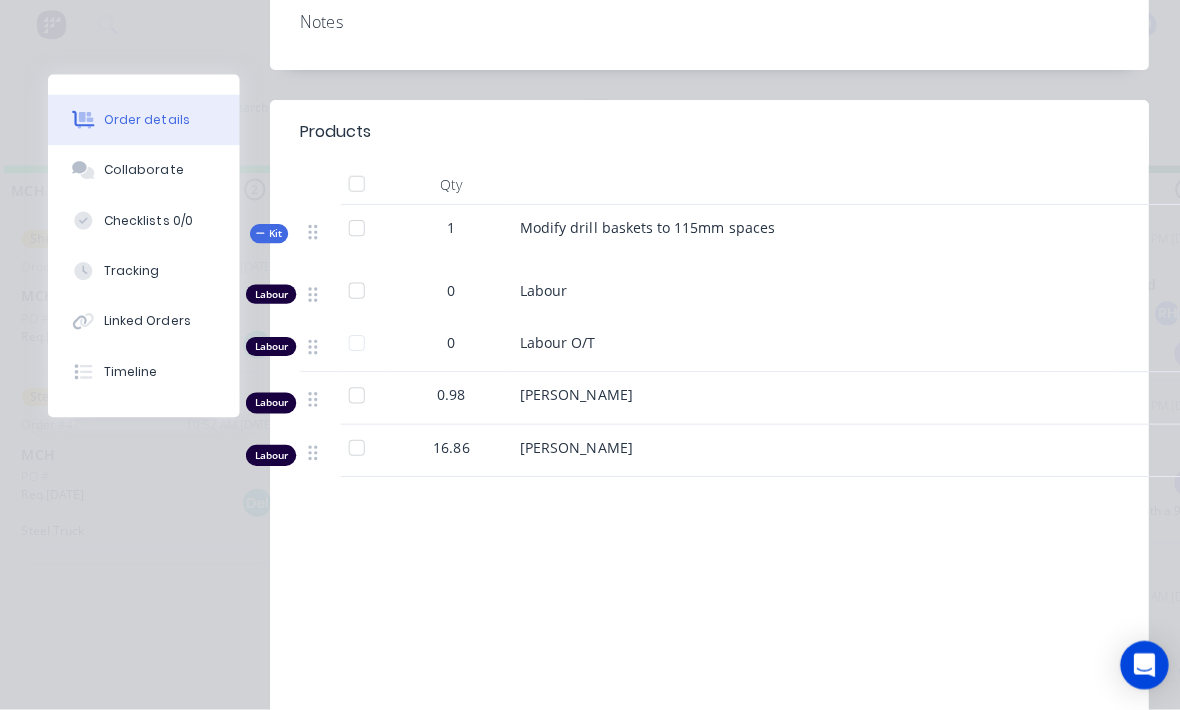 click on "16.86" at bounding box center (448, 449) 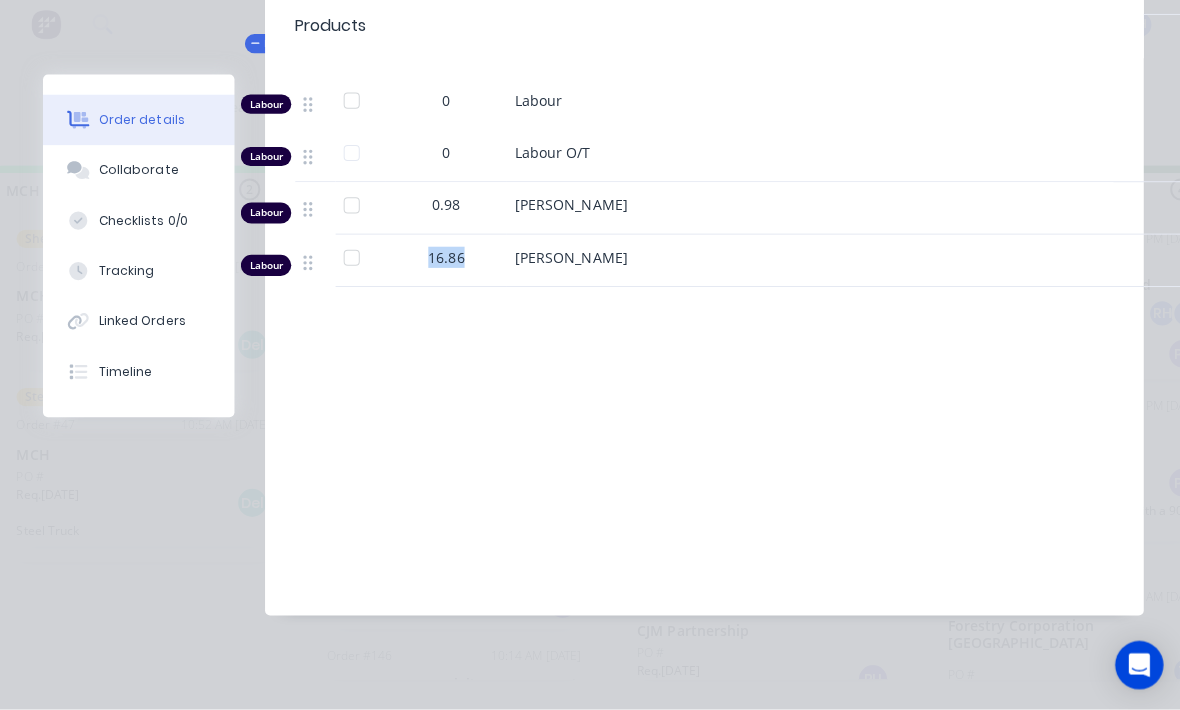 scroll, scrollTop: 647, scrollLeft: 0, axis: vertical 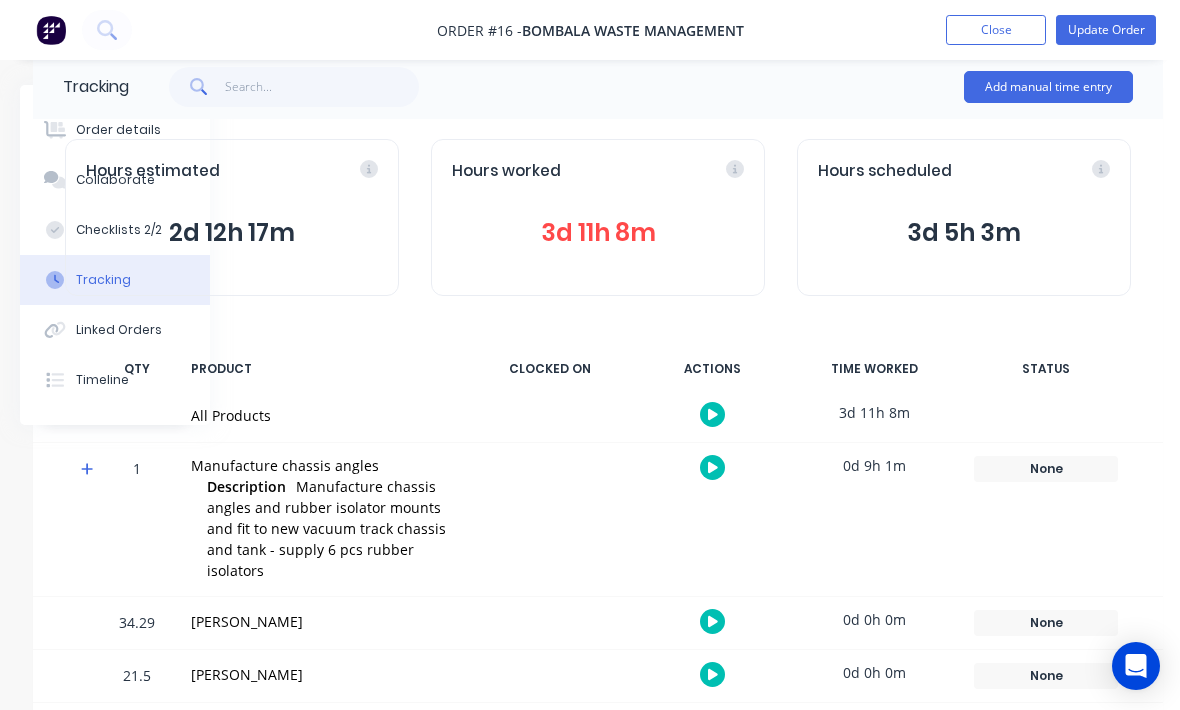 click on "Add manual time entry" at bounding box center [1048, 87] 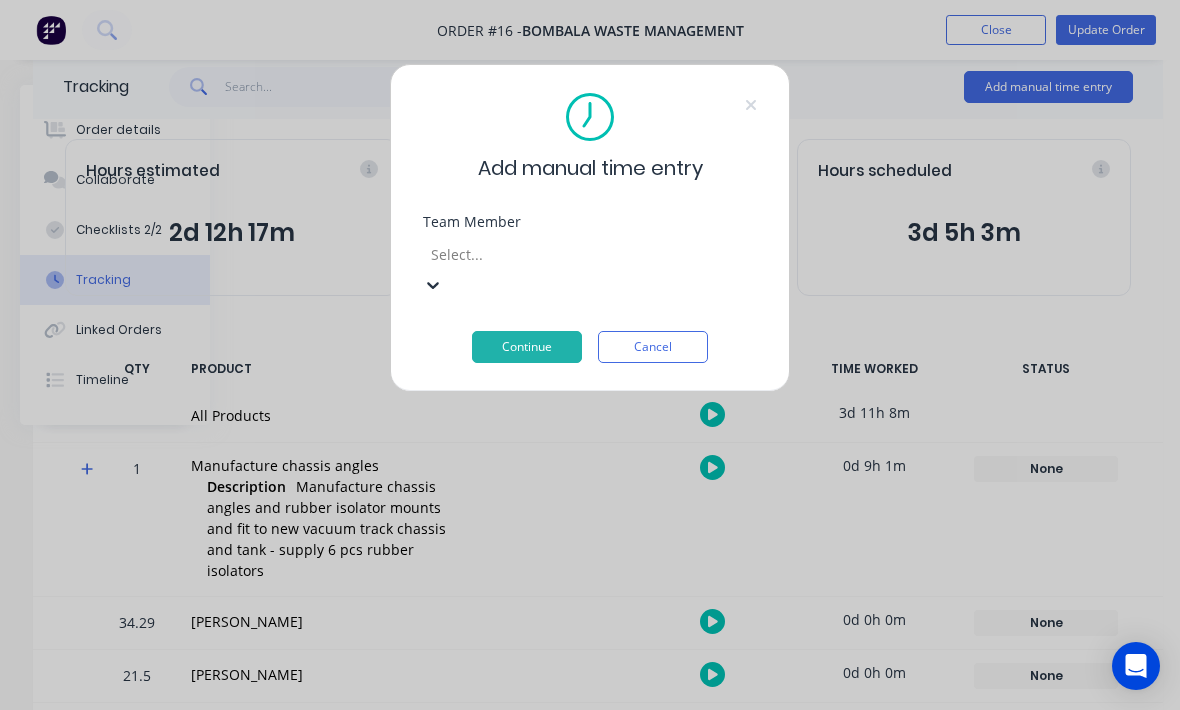 scroll, scrollTop: 31, scrollLeft: 206, axis: both 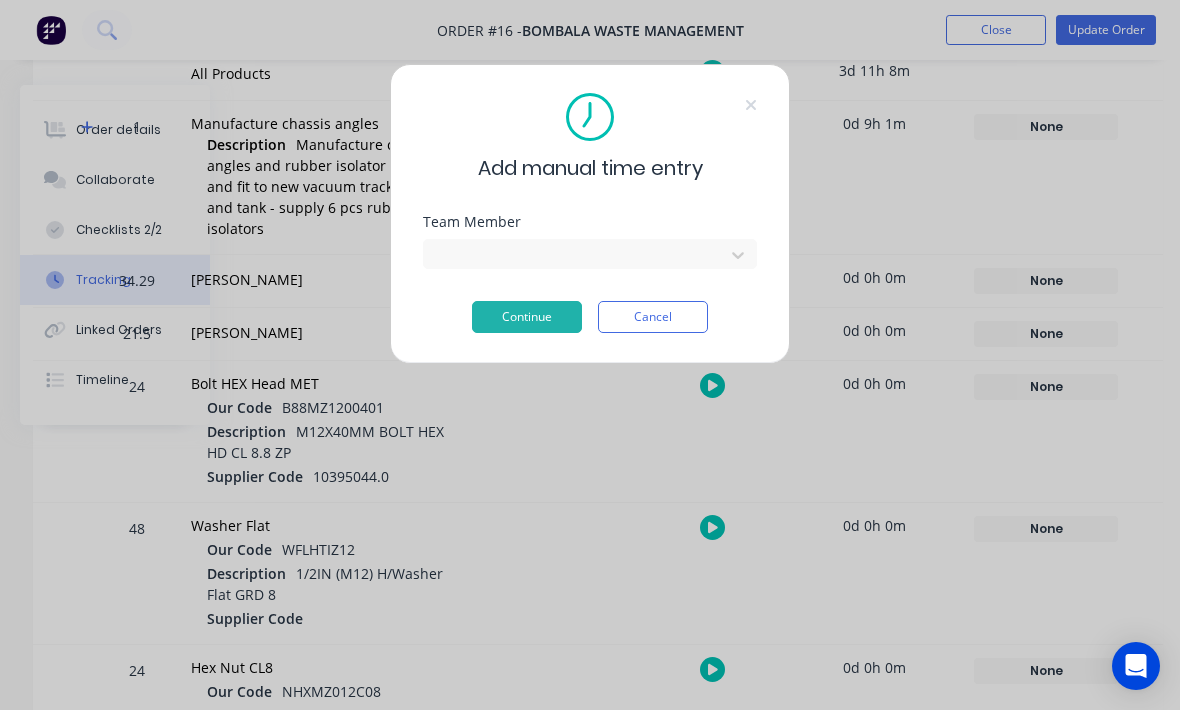 click on "Add manual time entry" at bounding box center (590, 138) 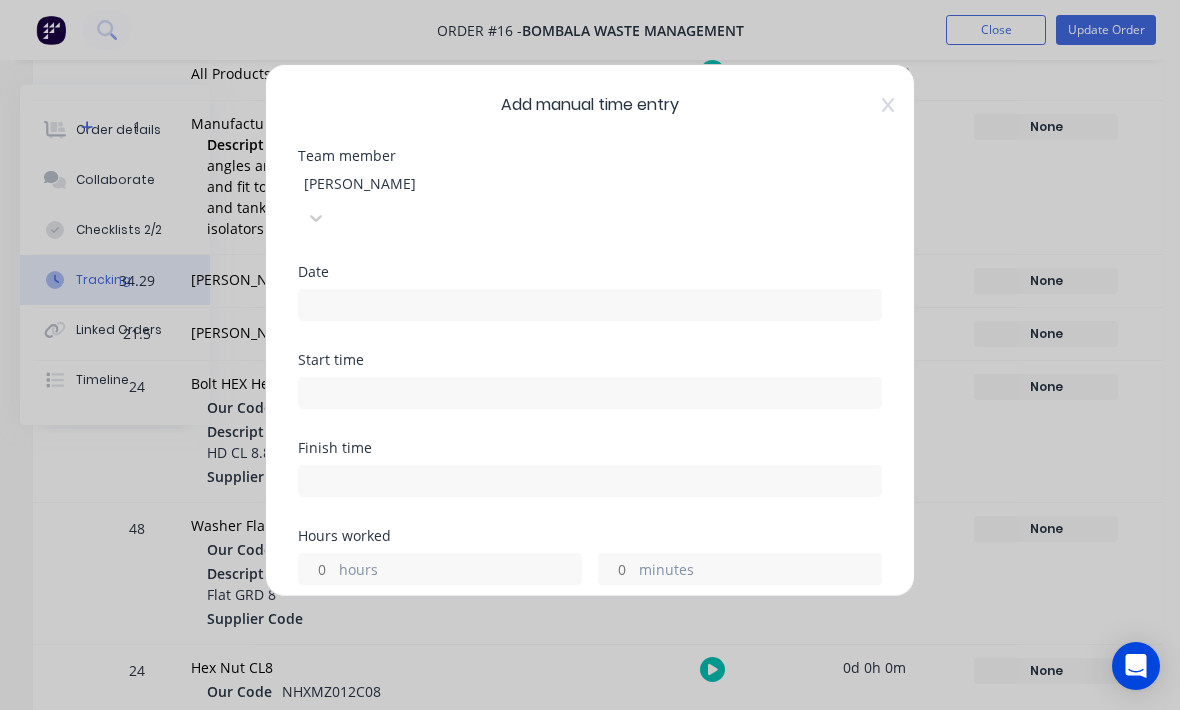 click at bounding box center (590, 305) 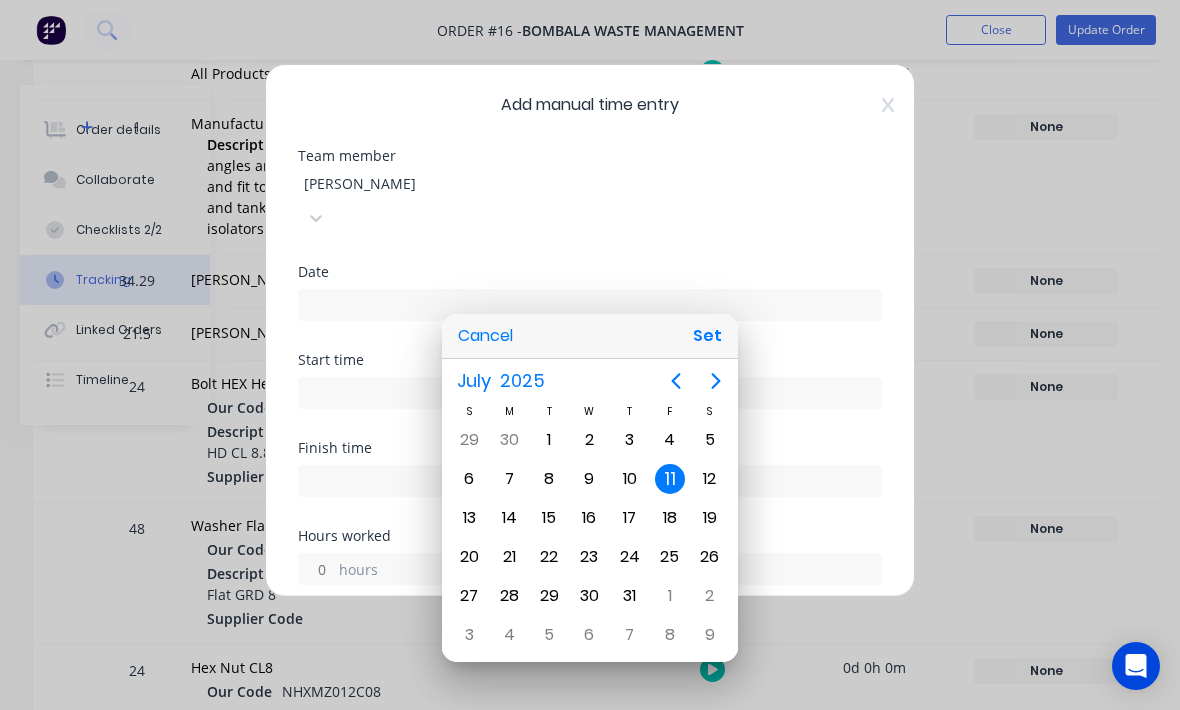 click on "Set" at bounding box center (707, 336) 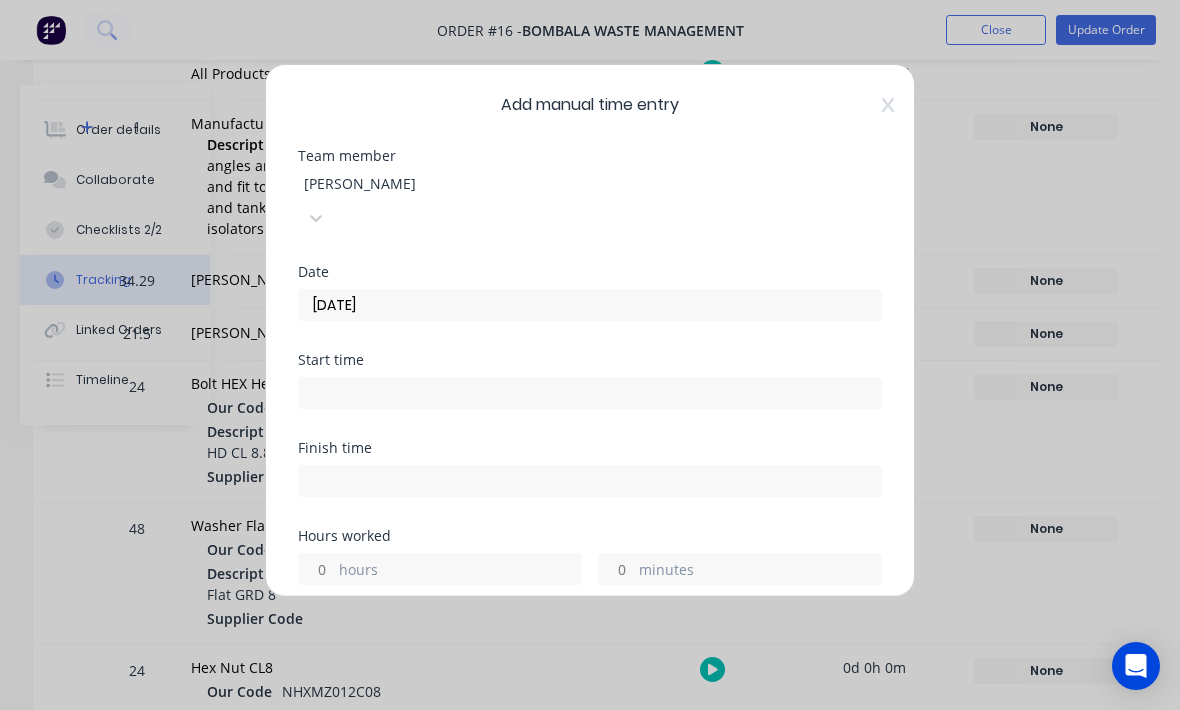 click at bounding box center [590, 393] 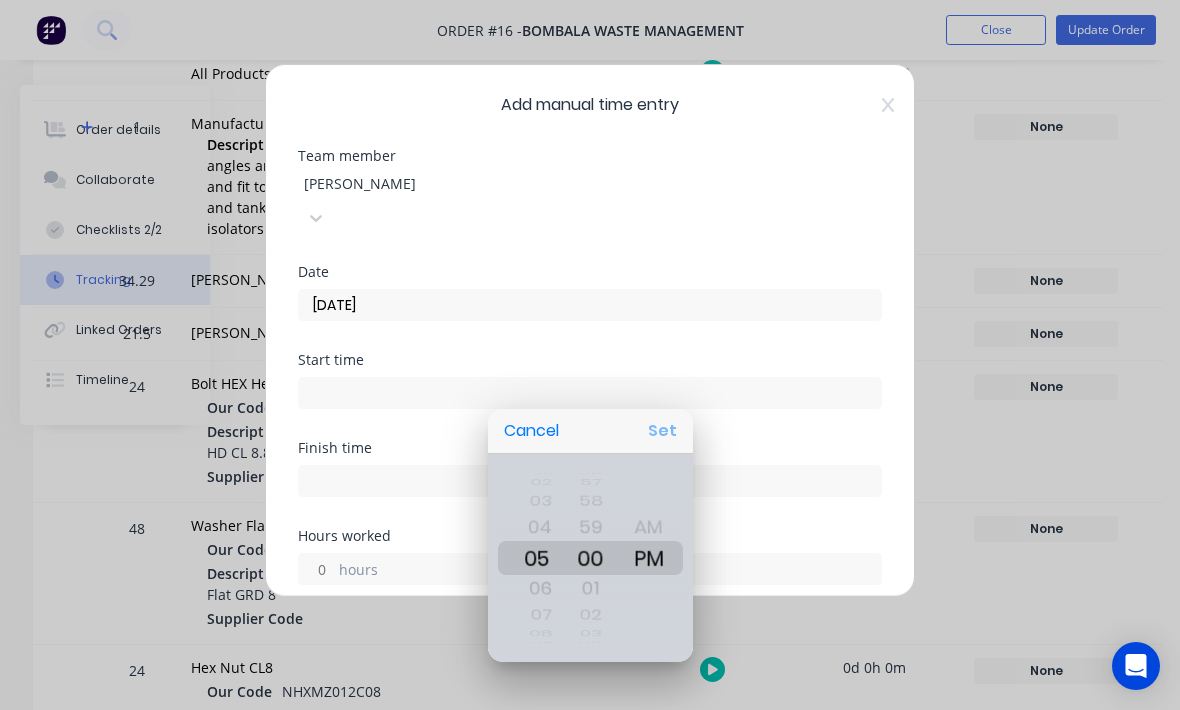 click on "Set" at bounding box center [662, 431] 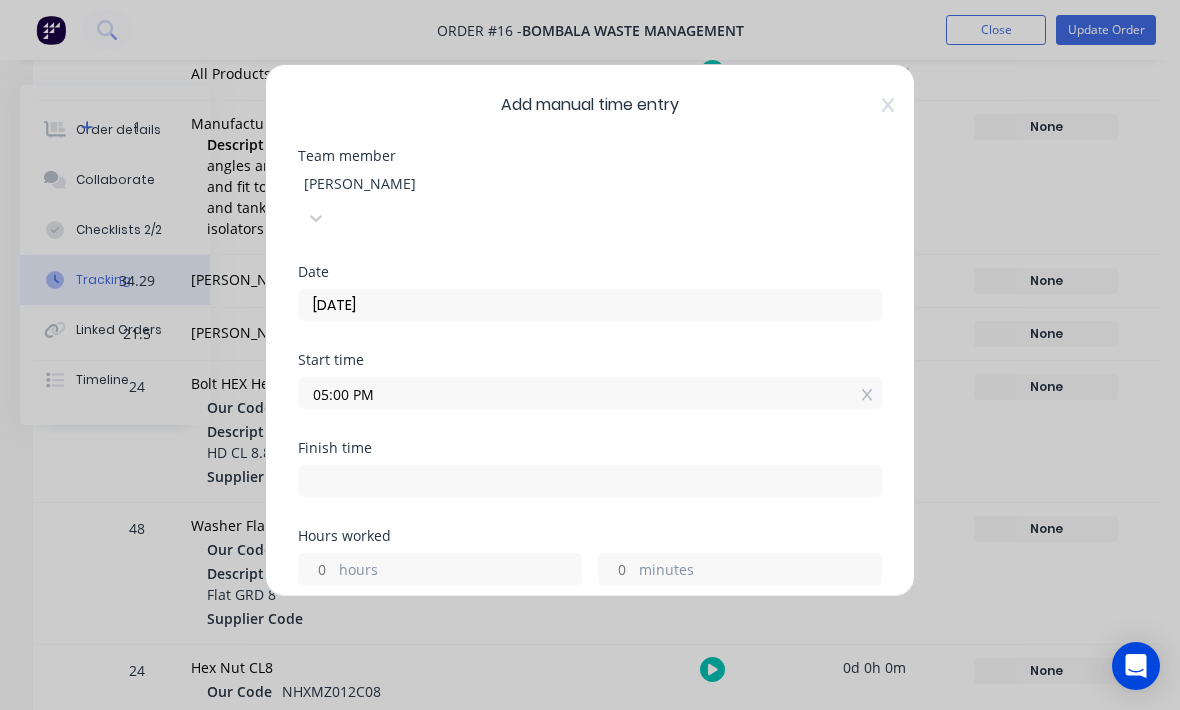 click at bounding box center [590, 481] 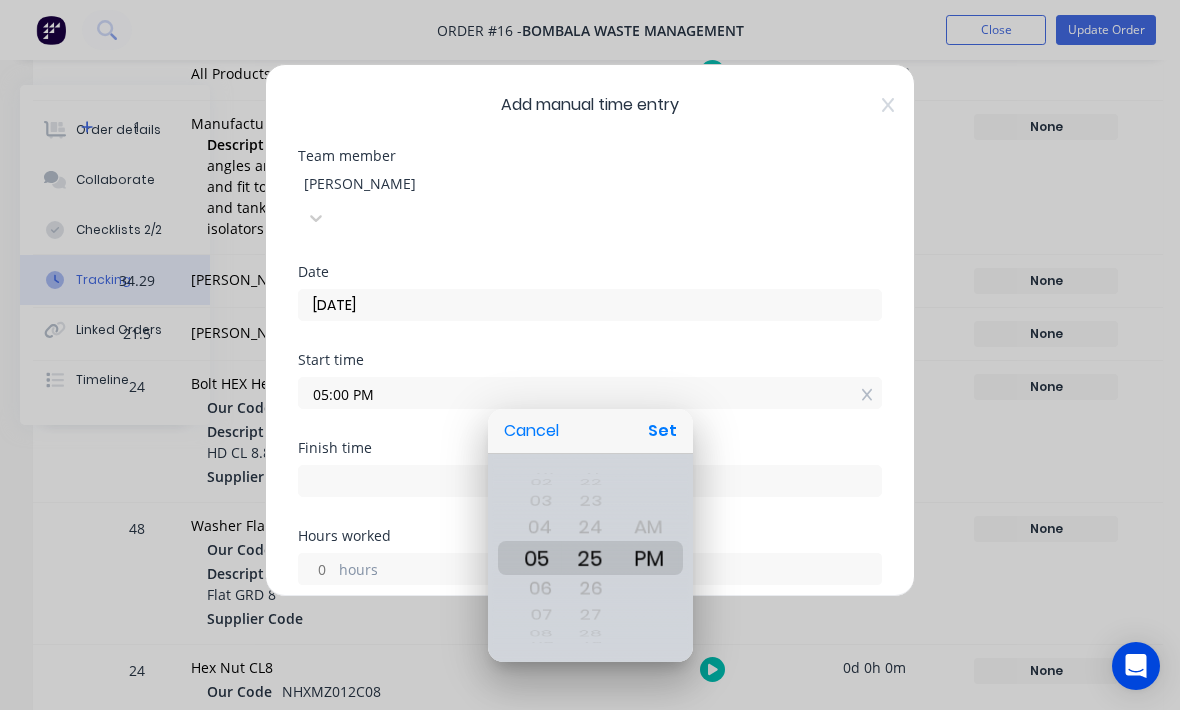 click at bounding box center [590, 355] 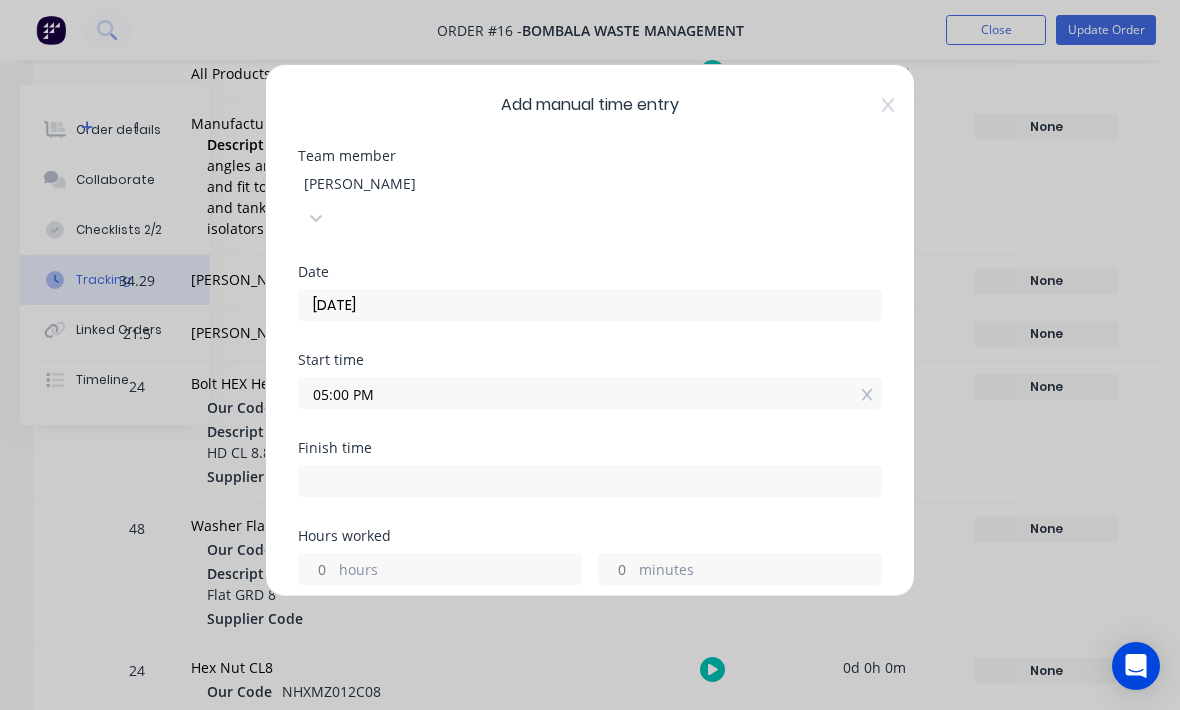 click on "05:00 PM" at bounding box center (590, 393) 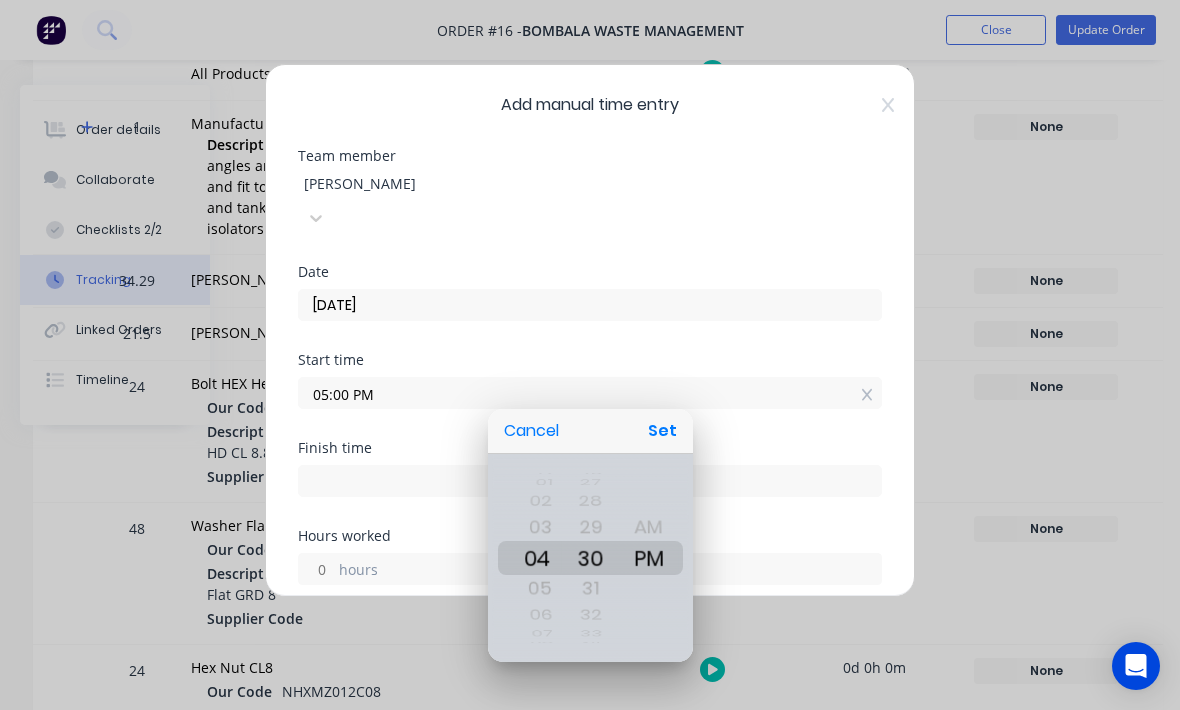 click on "Set" at bounding box center [662, 431] 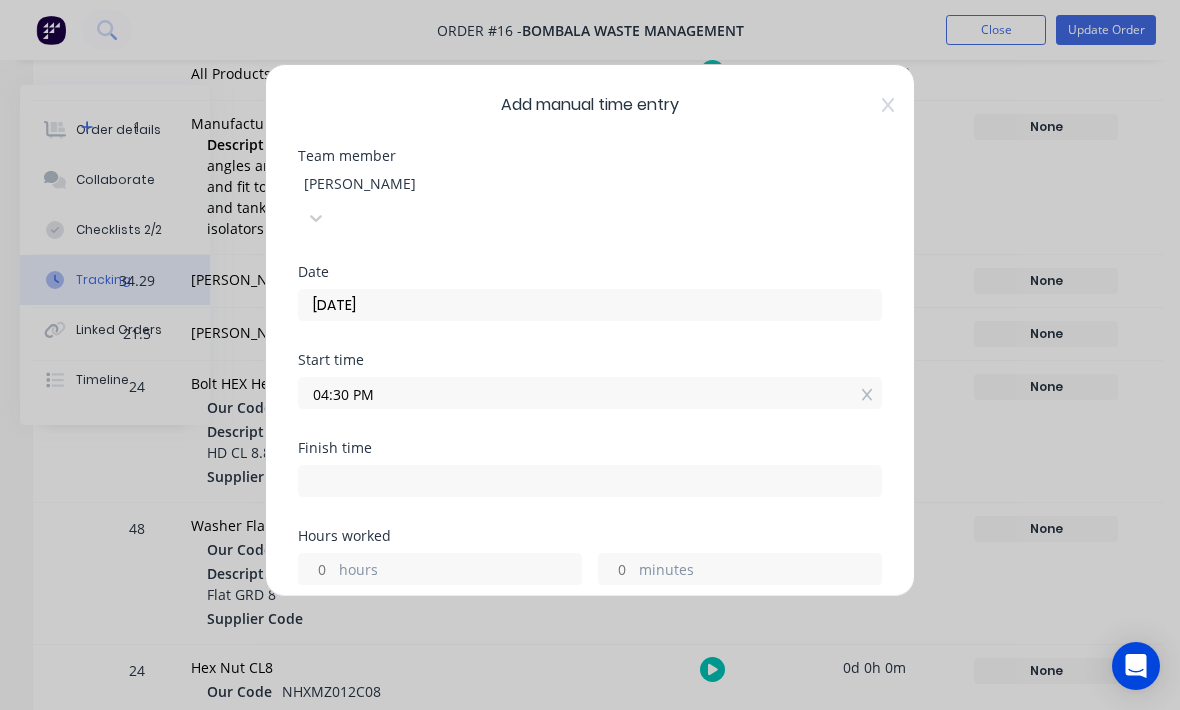 click at bounding box center (590, 481) 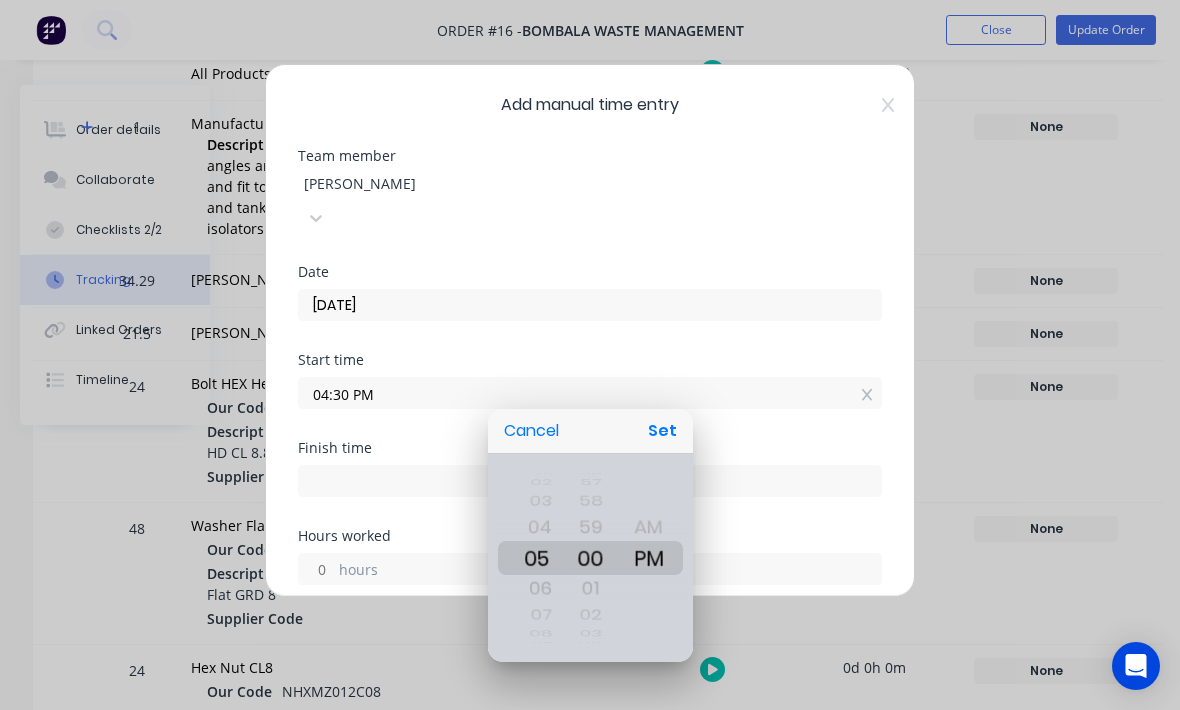 click on "Set" at bounding box center [662, 431] 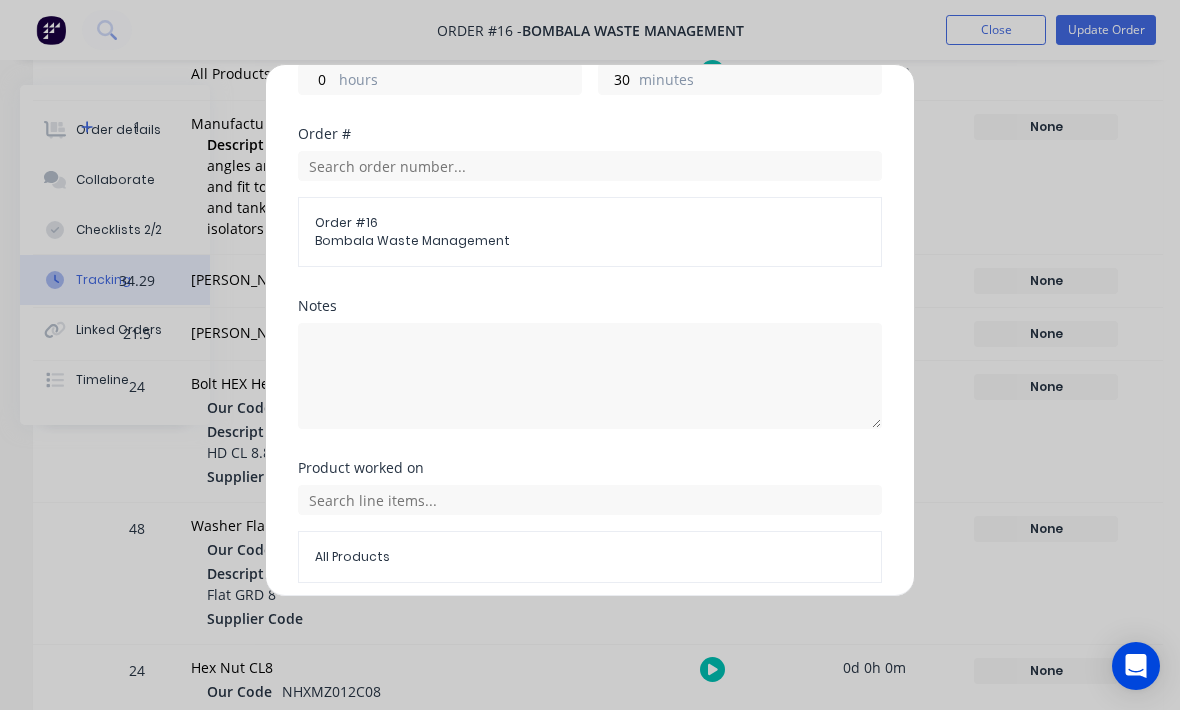 scroll, scrollTop: 490, scrollLeft: 0, axis: vertical 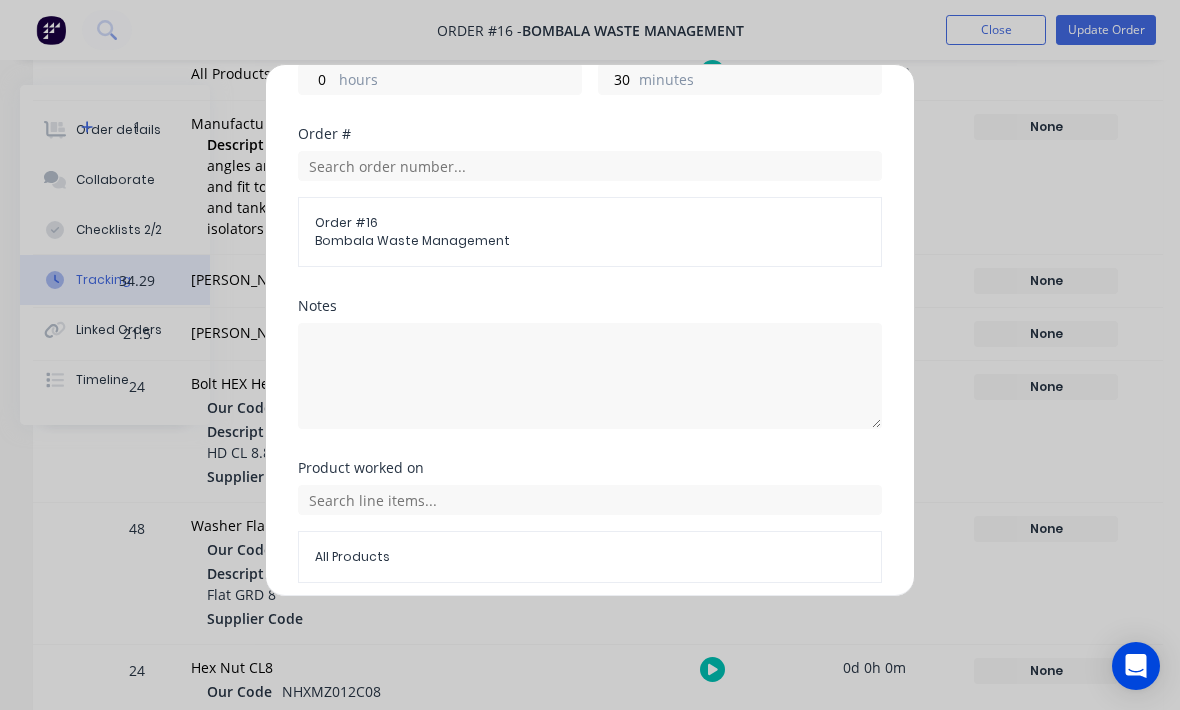 click on "Add manual time entry" at bounding box center [542, 631] 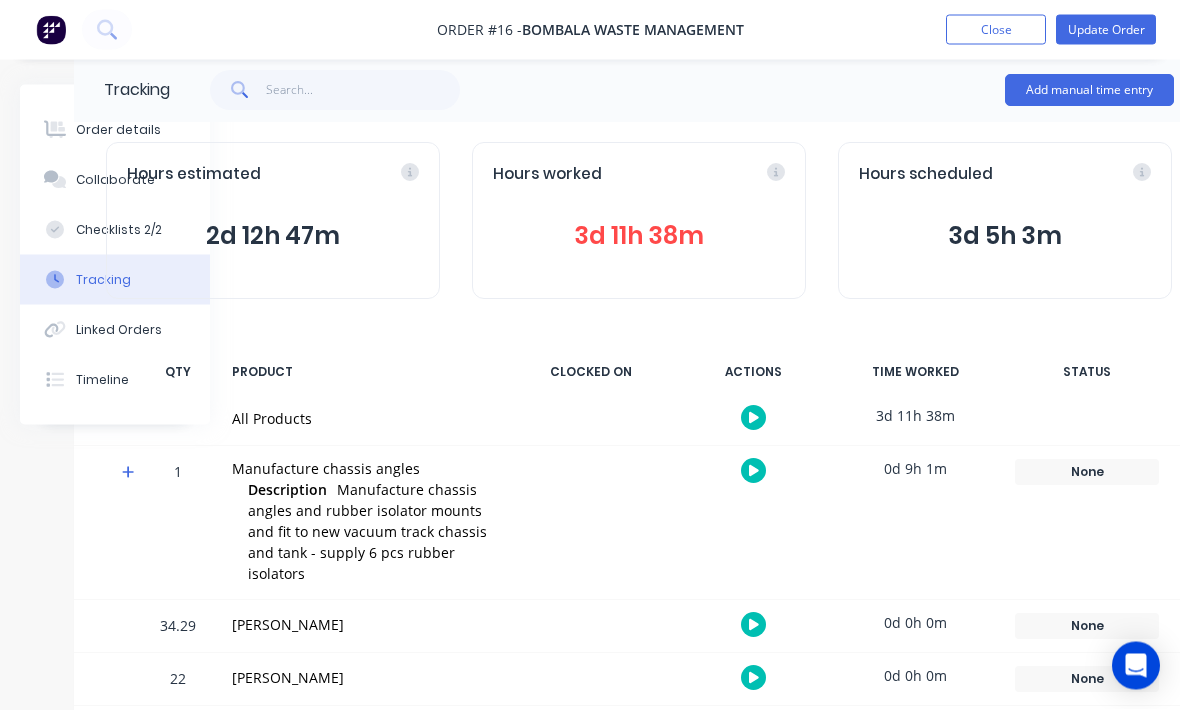 scroll, scrollTop: 28, scrollLeft: 166, axis: both 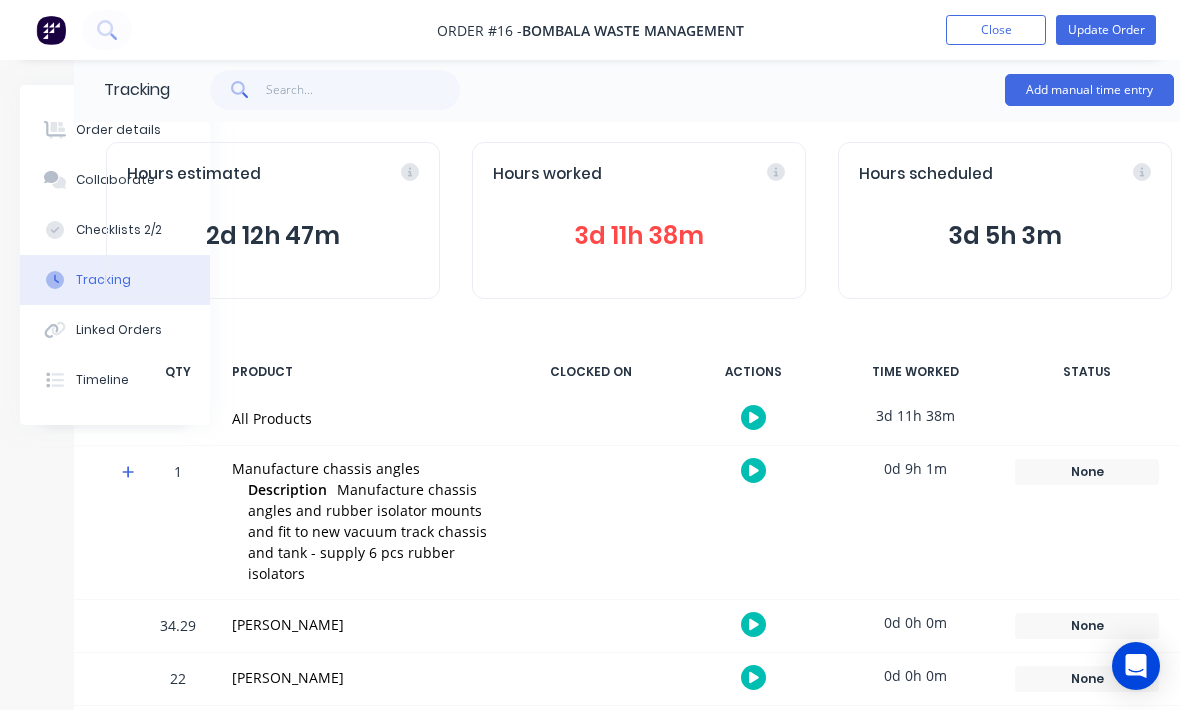 click on "Hours estimated 2d 12h 47m Hours worked 3d 11h 38m Hours scheduled 3d 5h 3m" at bounding box center (639, 220) 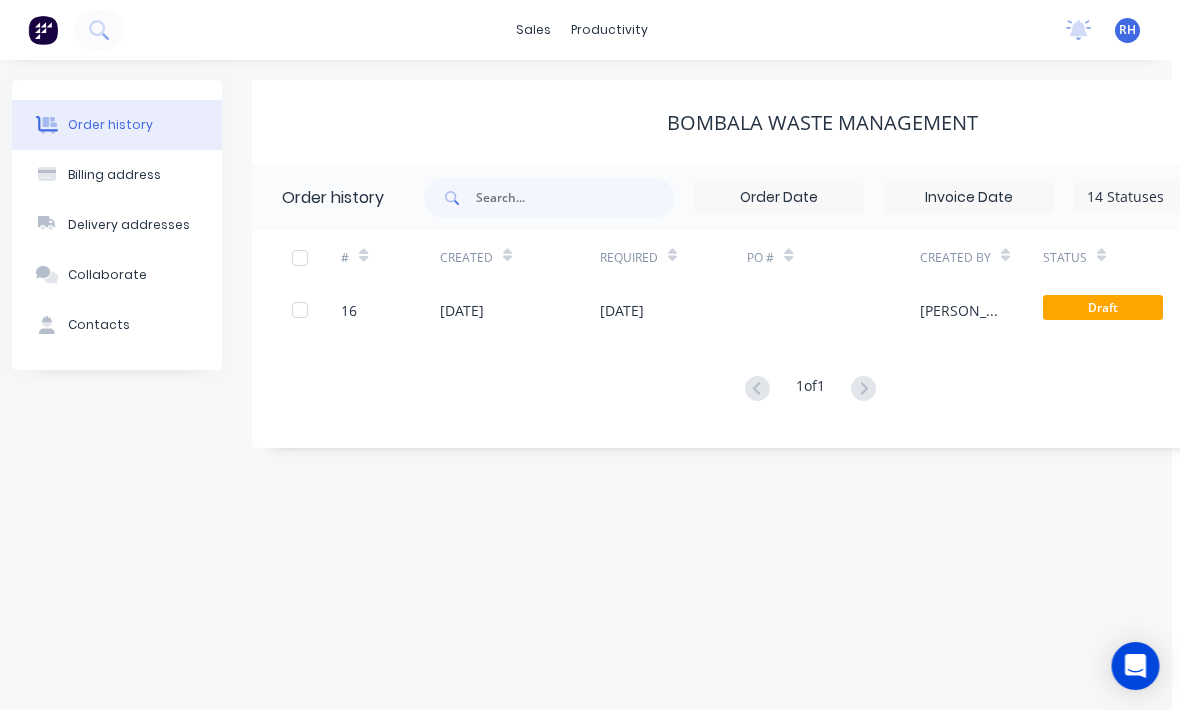 scroll, scrollTop: 0, scrollLeft: 0, axis: both 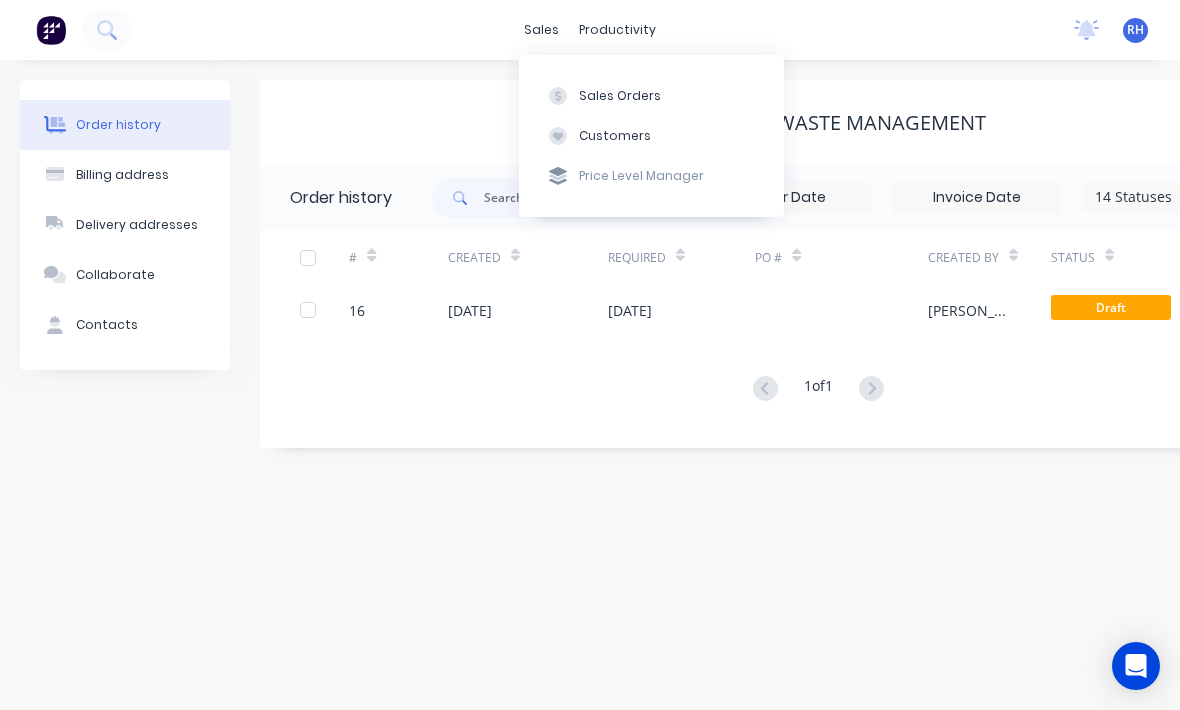 click on "Sales Orders" at bounding box center [620, 96] 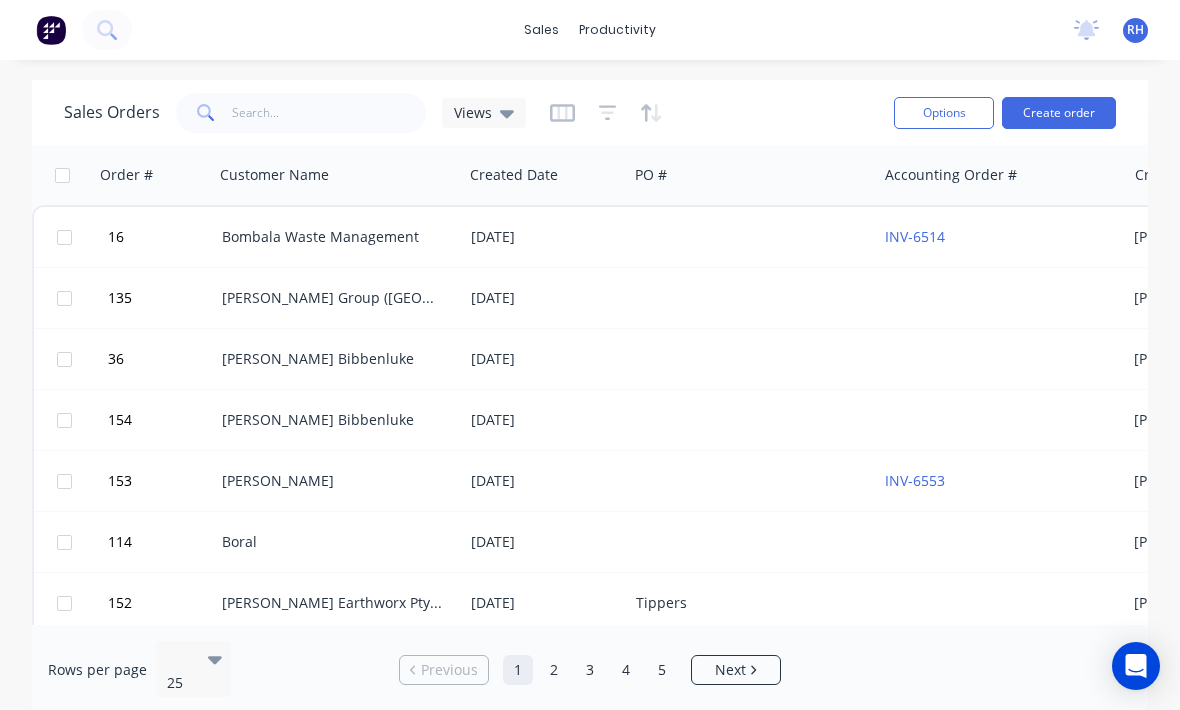 click on "10 Jul 2025" at bounding box center [545, 298] 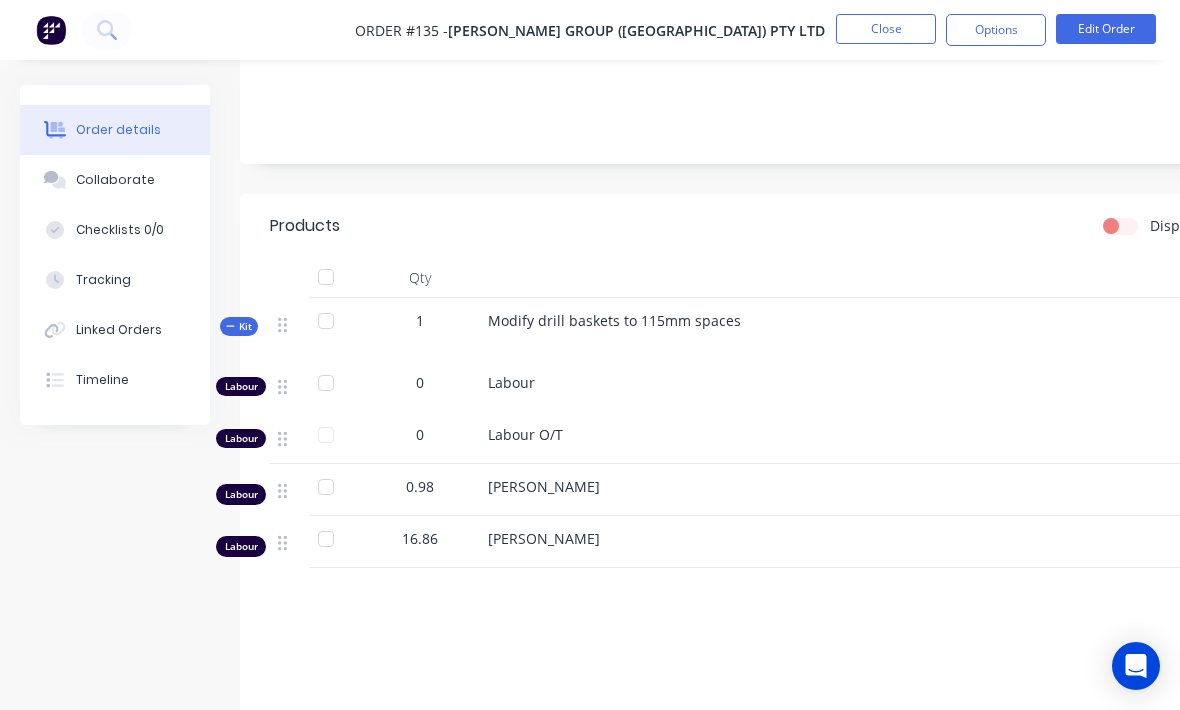 scroll, scrollTop: 357, scrollLeft: 2, axis: both 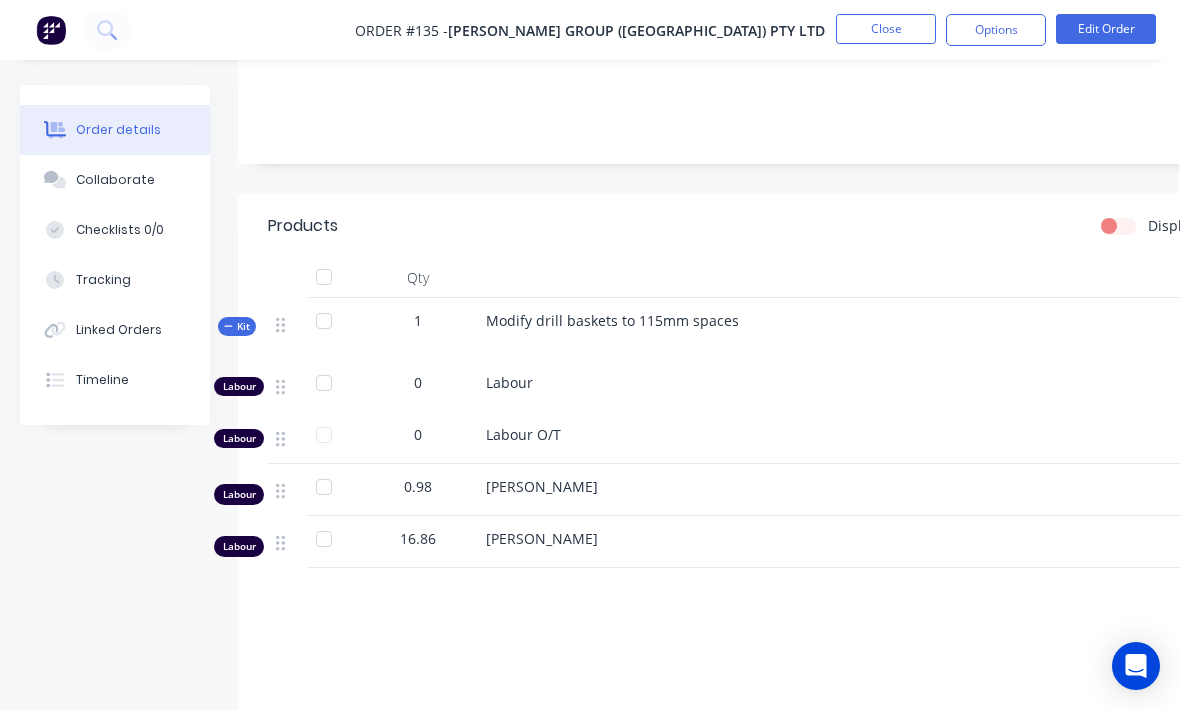 click on "Edit Order" at bounding box center (1106, 29) 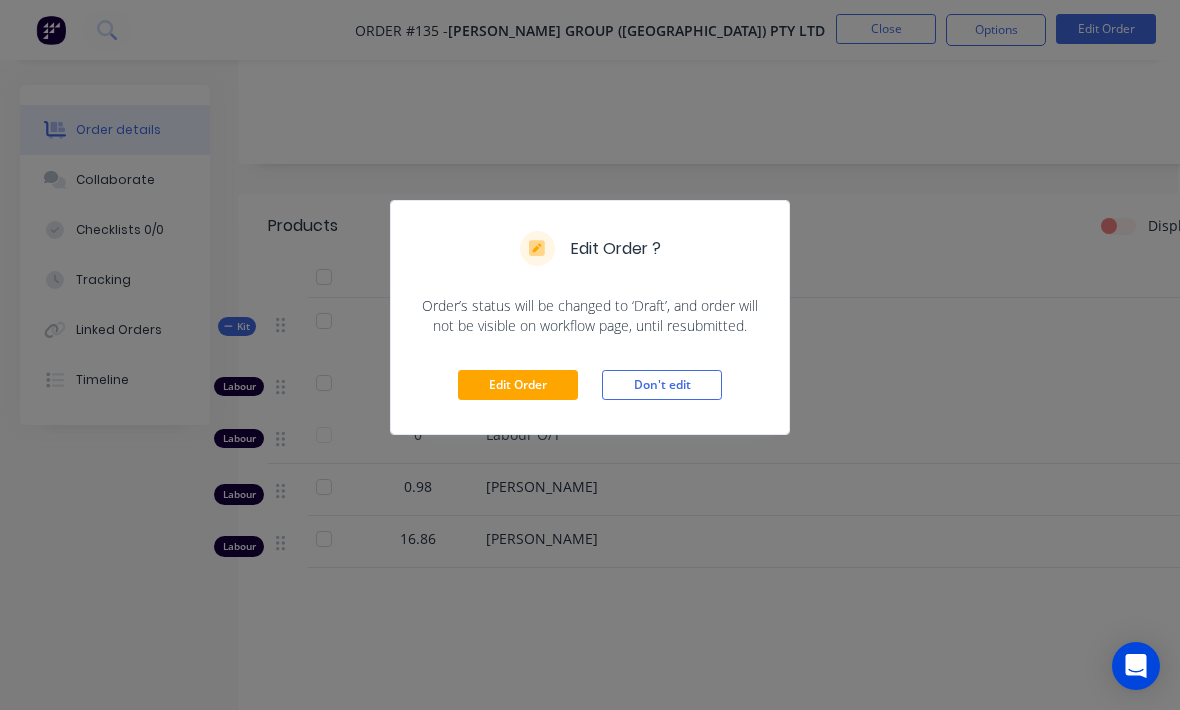 click on "Edit Order Don't edit" at bounding box center [590, 385] 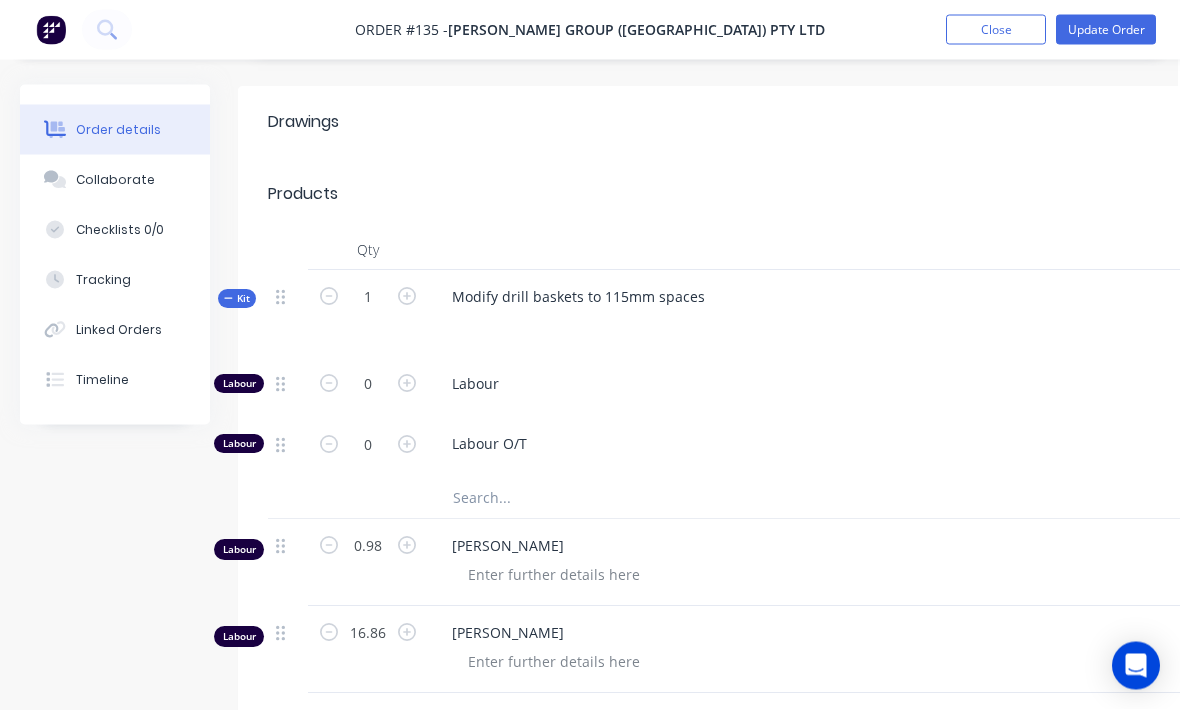 click 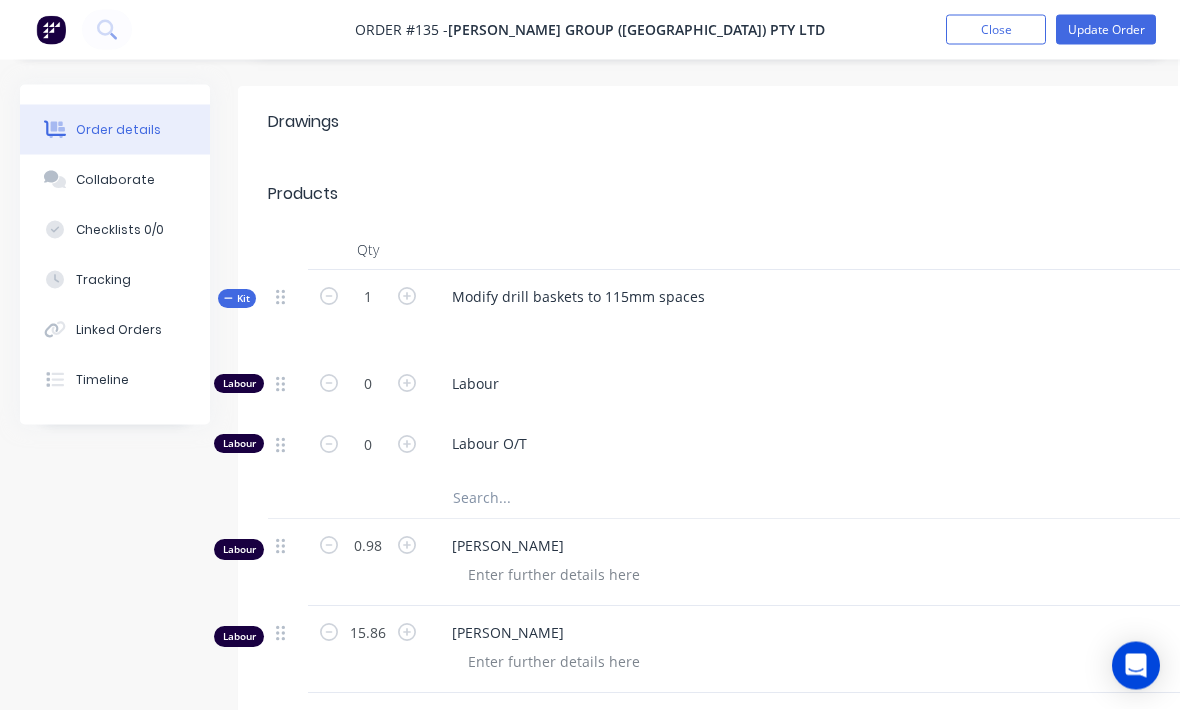 scroll, scrollTop: 465, scrollLeft: 2, axis: both 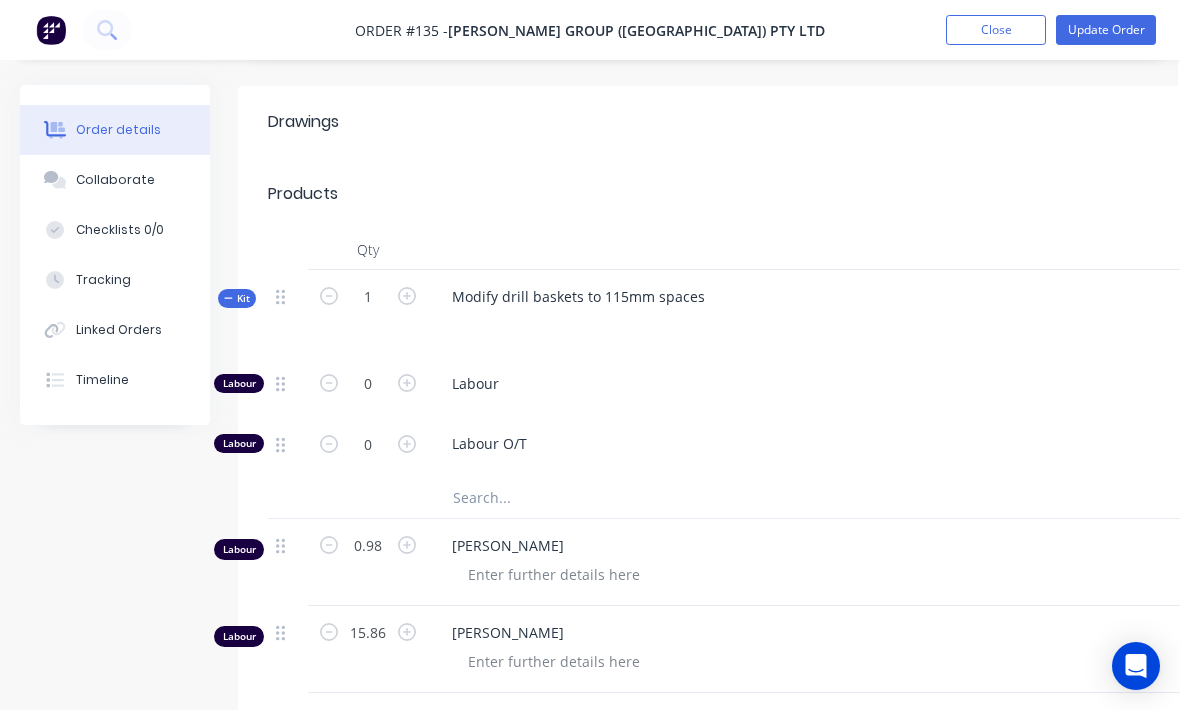 click at bounding box center [329, 630] 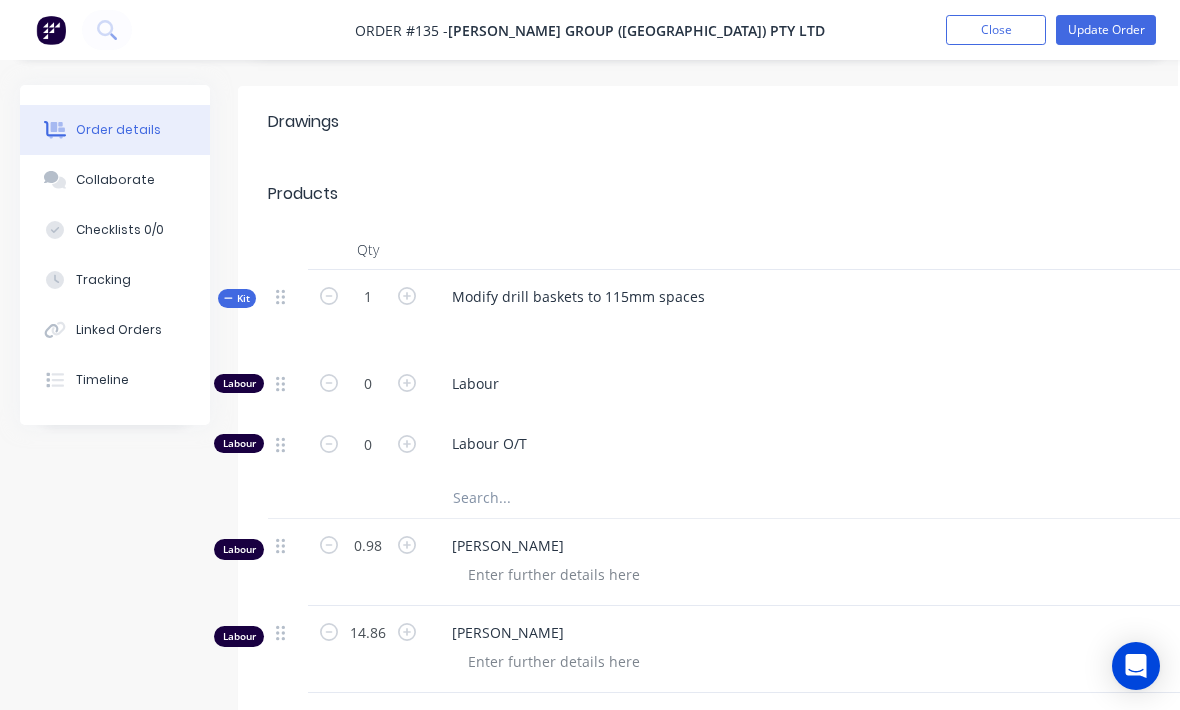 click 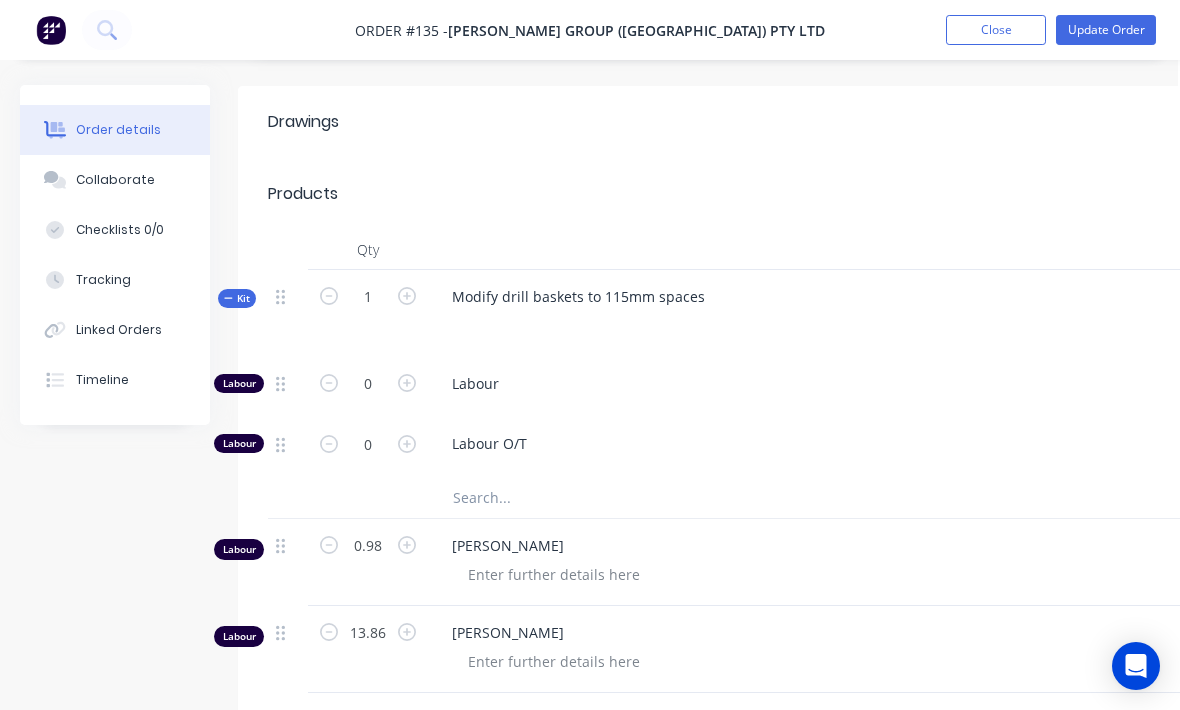 click 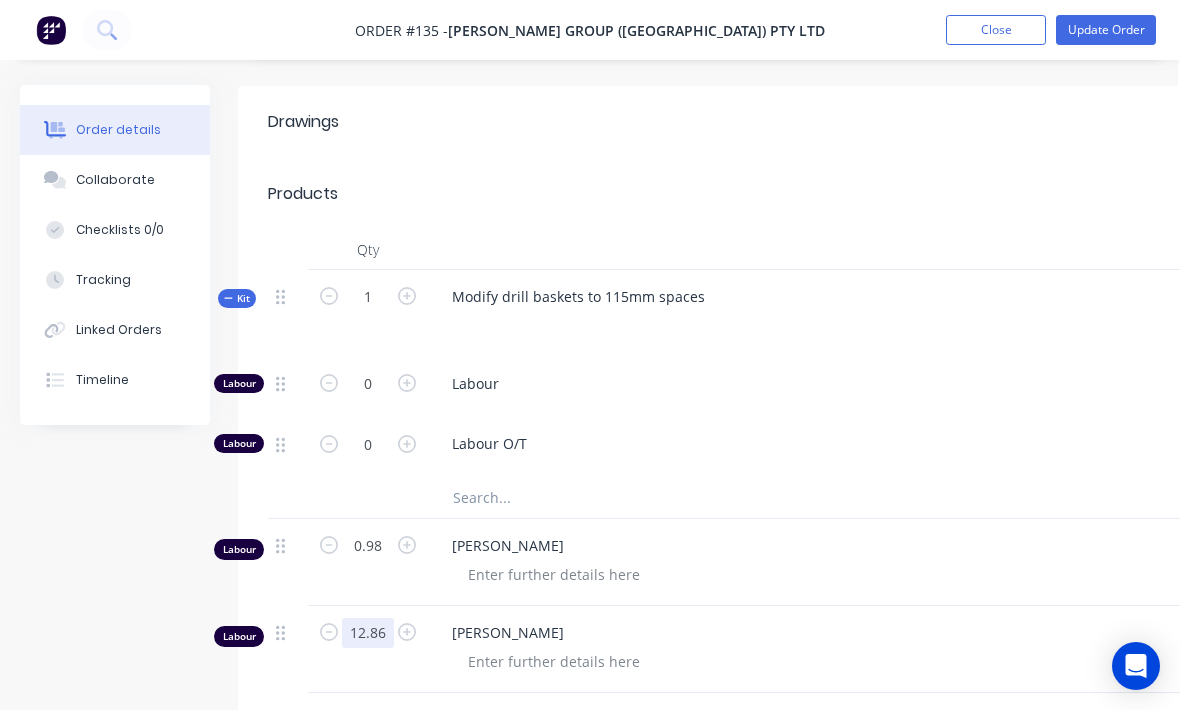 click on "12.86" at bounding box center [368, 297] 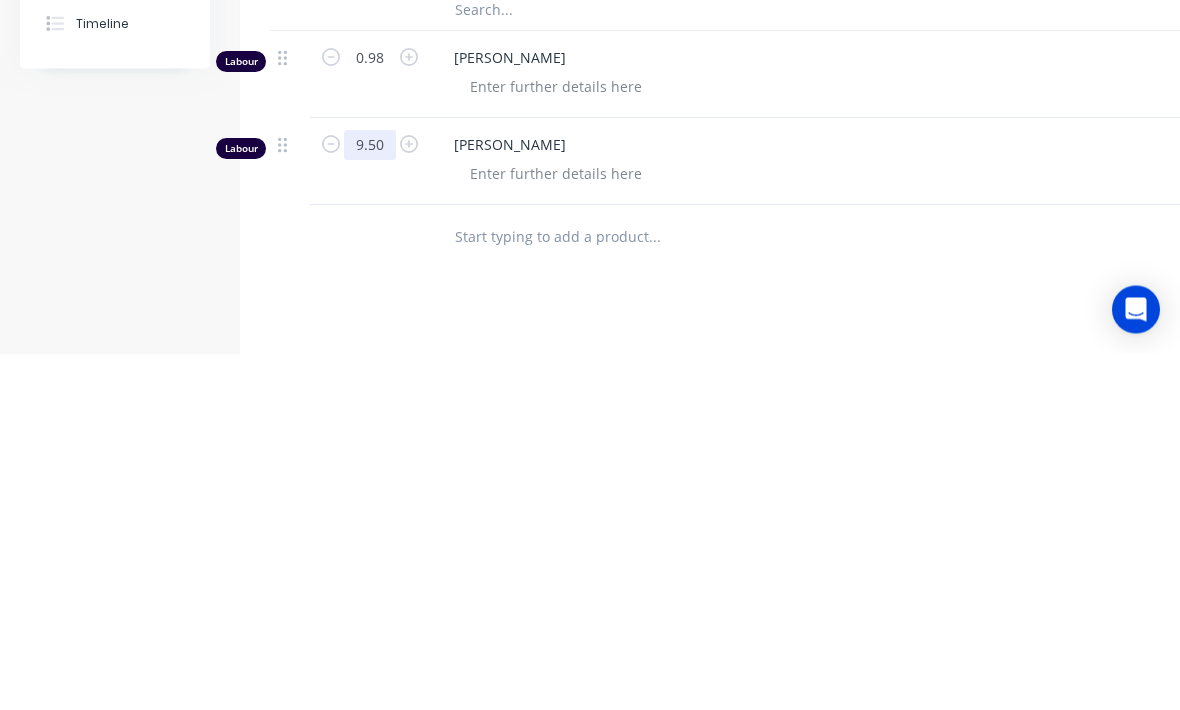 scroll, scrollTop: 601, scrollLeft: 0, axis: vertical 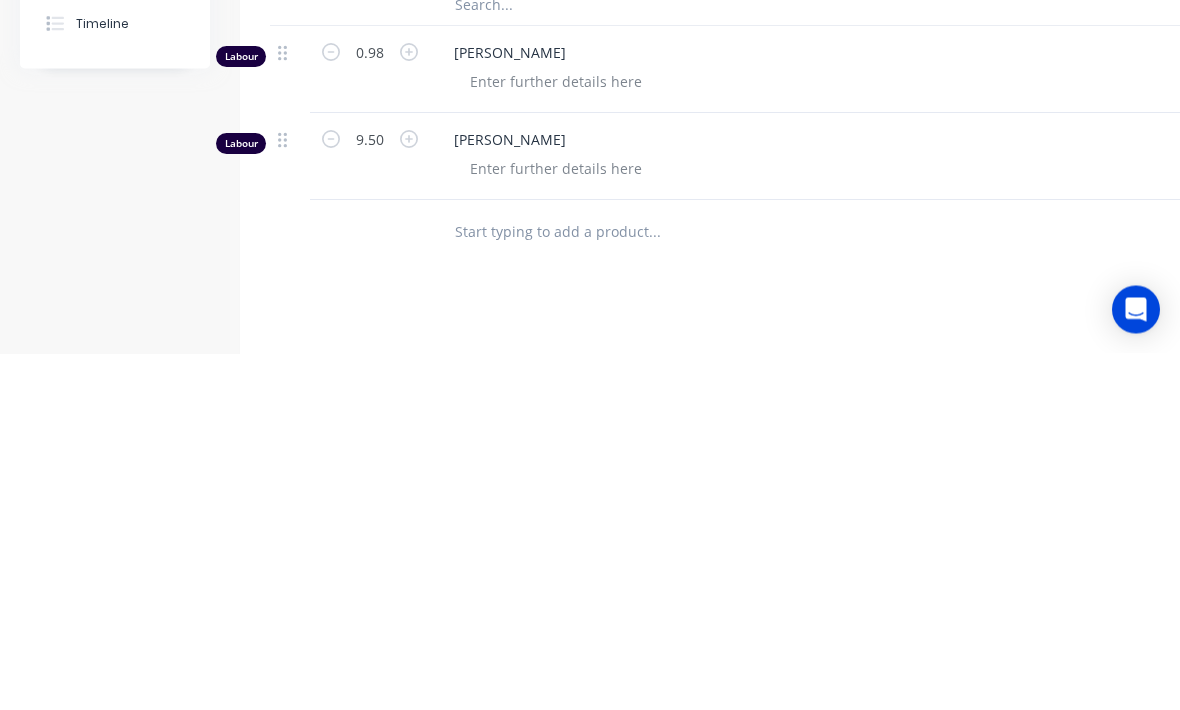 click at bounding box center (654, 589) 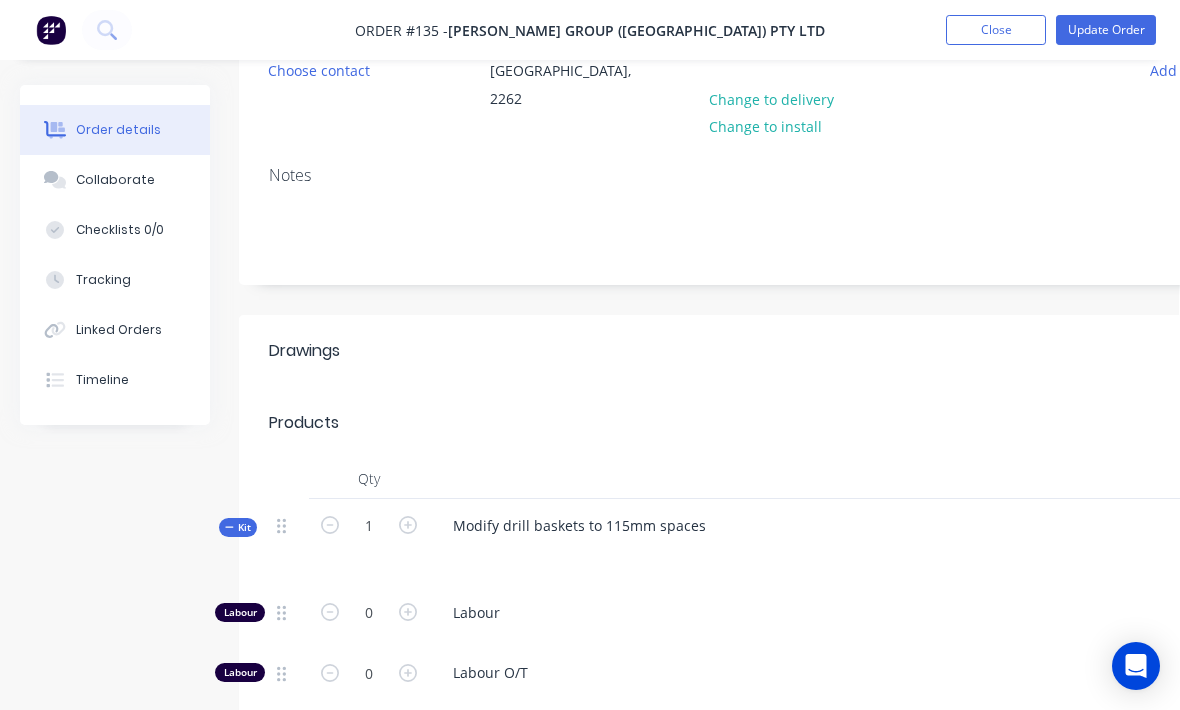 scroll, scrollTop: 231, scrollLeft: 1, axis: both 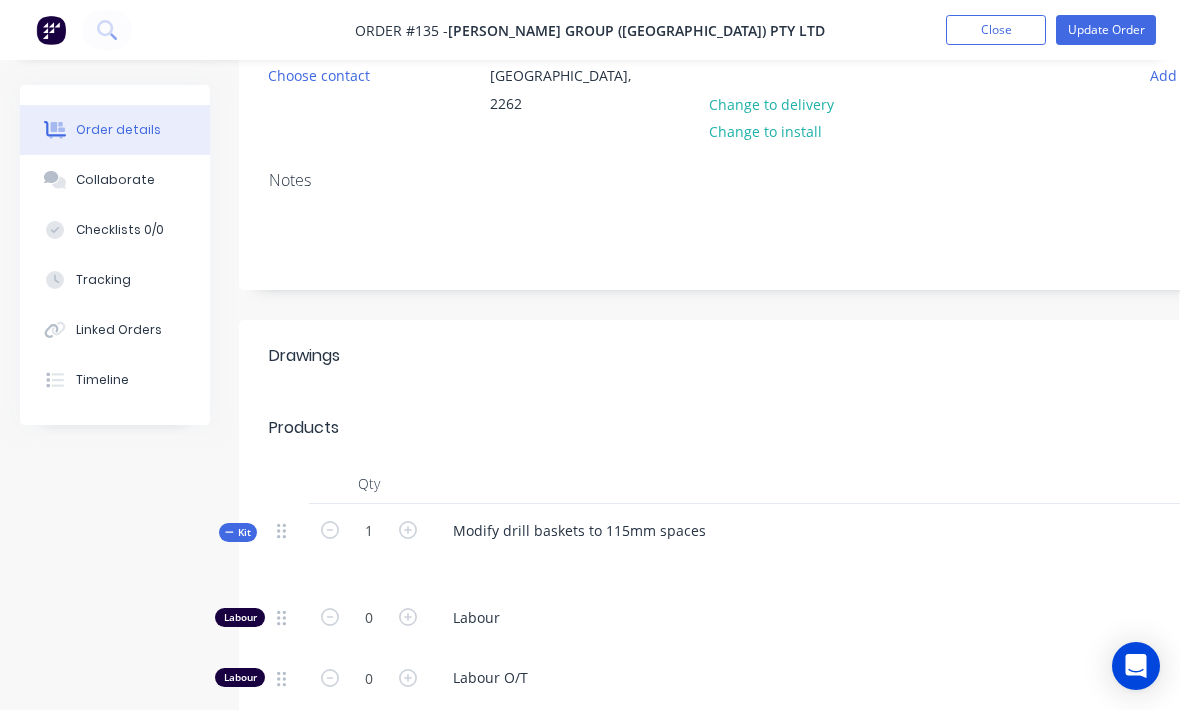 click on "Update Order" at bounding box center [1106, 30] 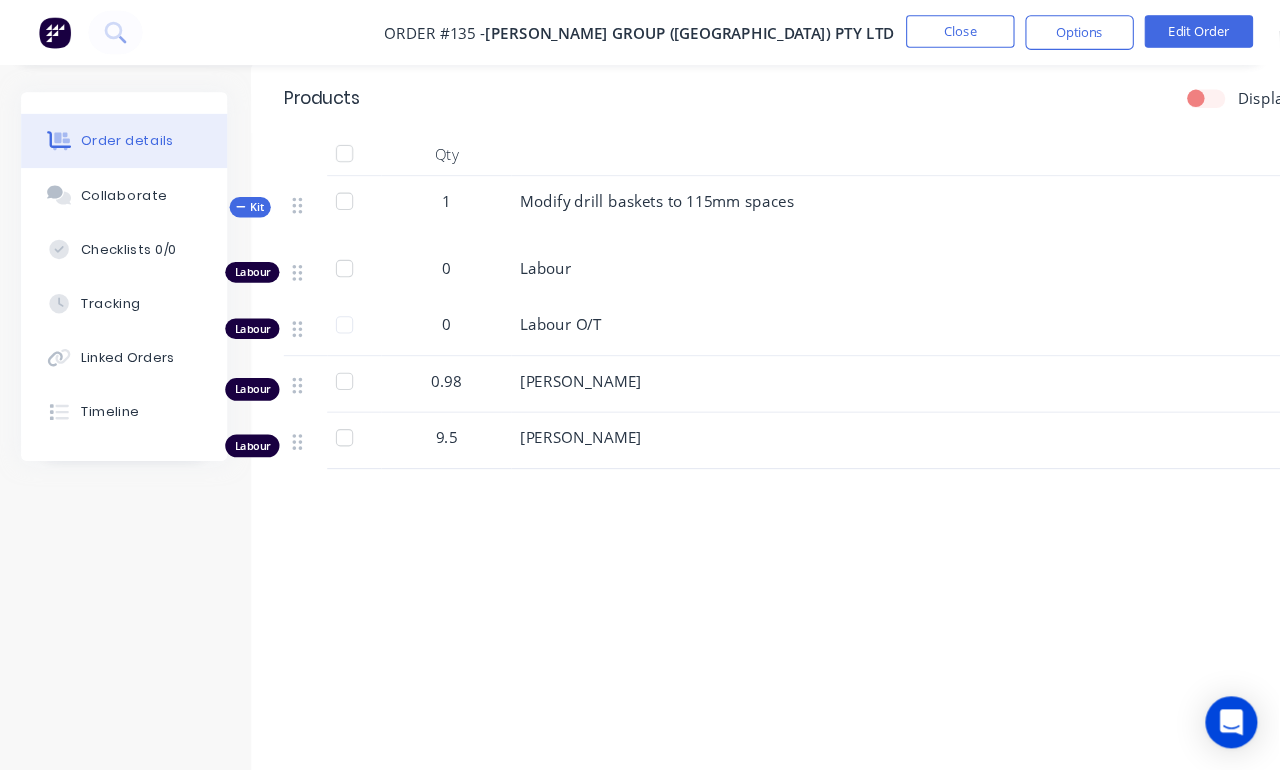 scroll, scrollTop: 492, scrollLeft: 9, axis: both 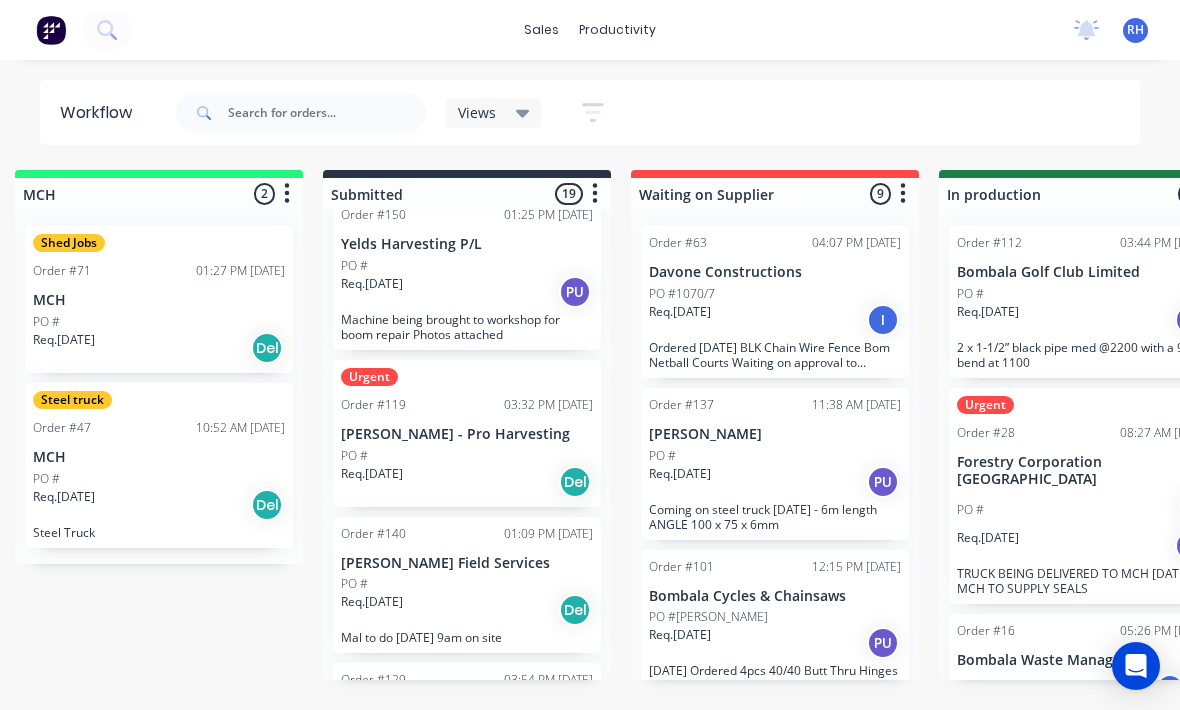 click on "RH" at bounding box center [1135, 30] 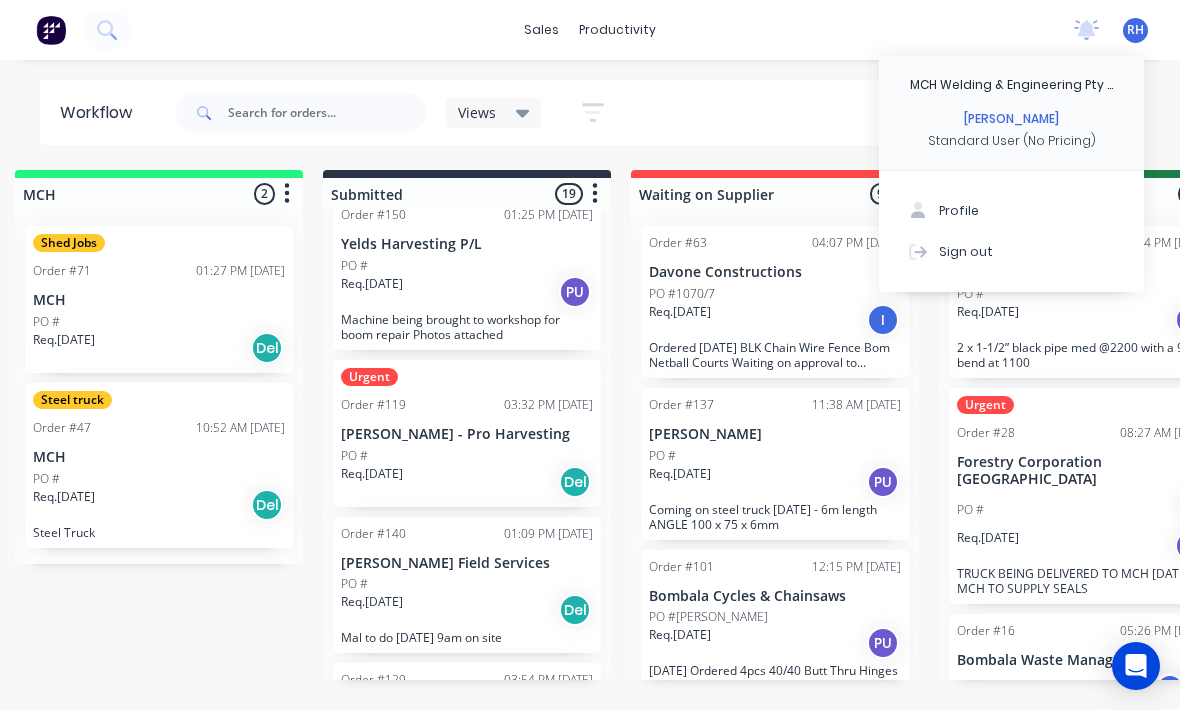 click on "Sign out" at bounding box center [1011, 251] 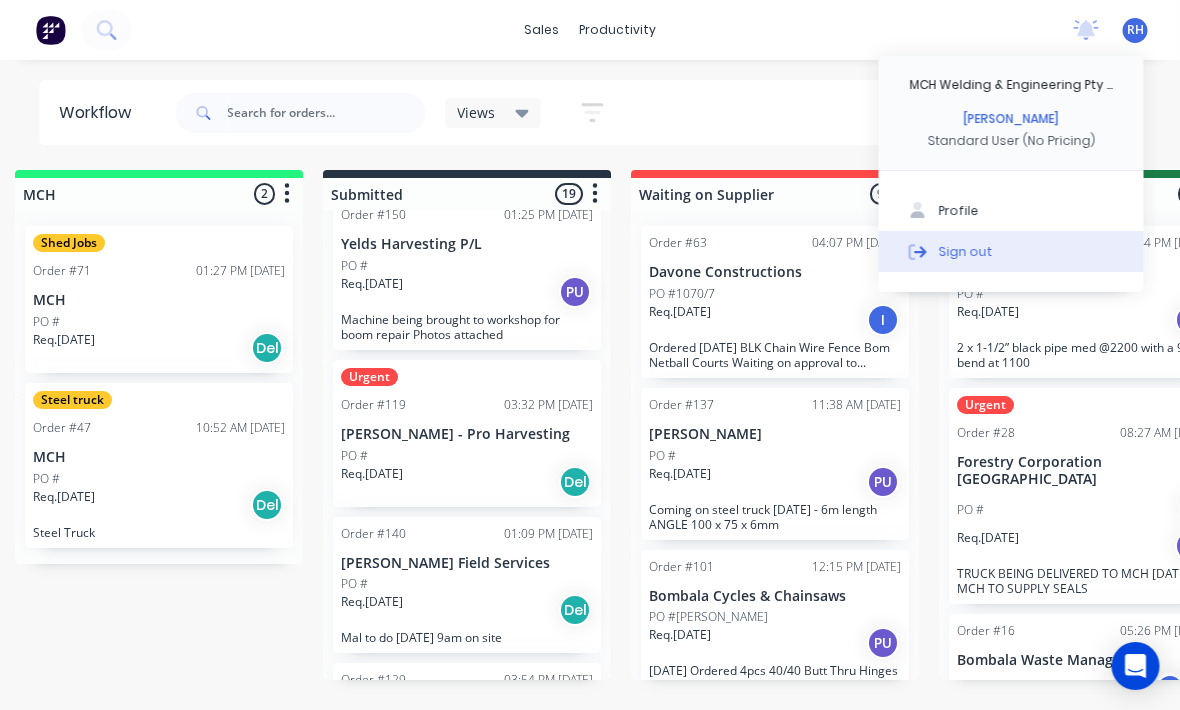 scroll, scrollTop: 0, scrollLeft: 0, axis: both 